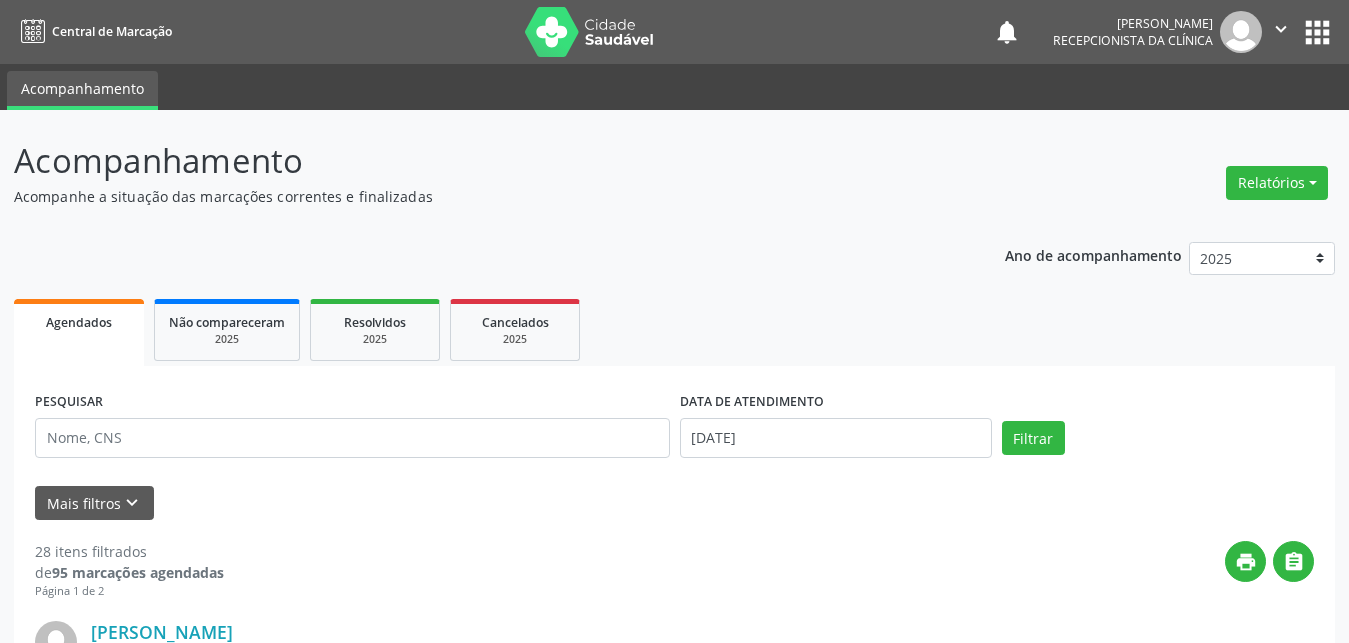 scroll, scrollTop: 142, scrollLeft: 0, axis: vertical 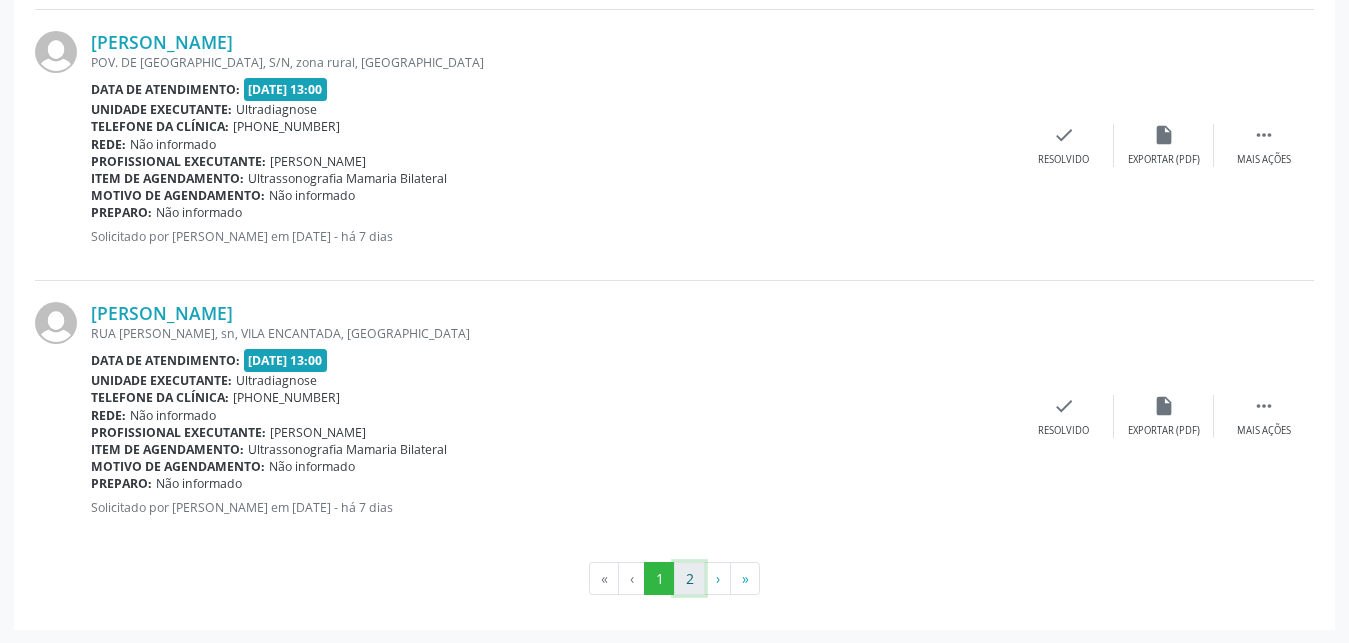 click on "2" at bounding box center (689, 579) 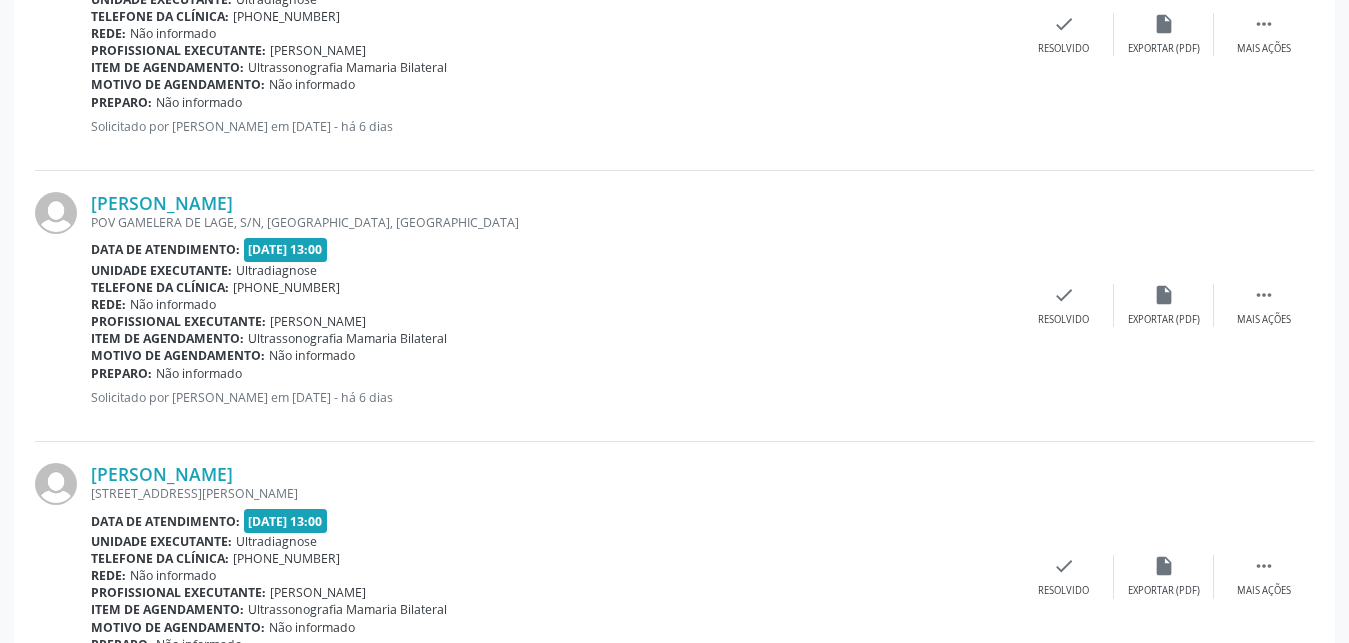 scroll, scrollTop: 3572, scrollLeft: 0, axis: vertical 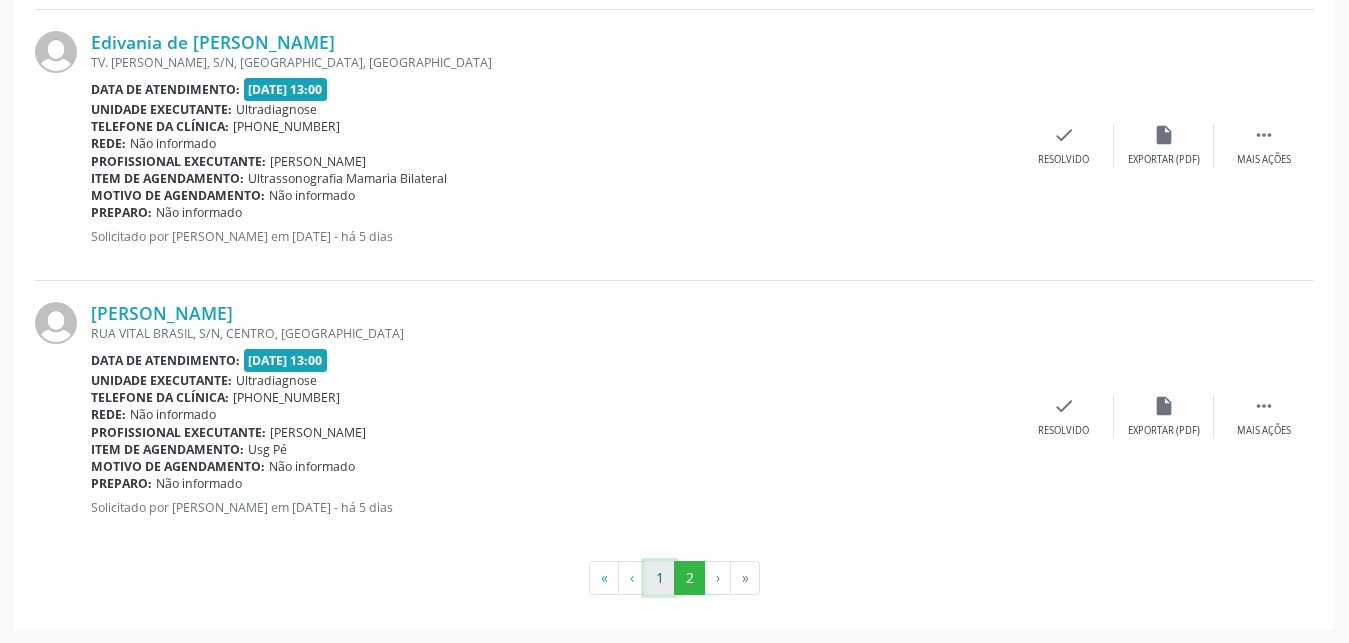 click on "1" at bounding box center (659, 578) 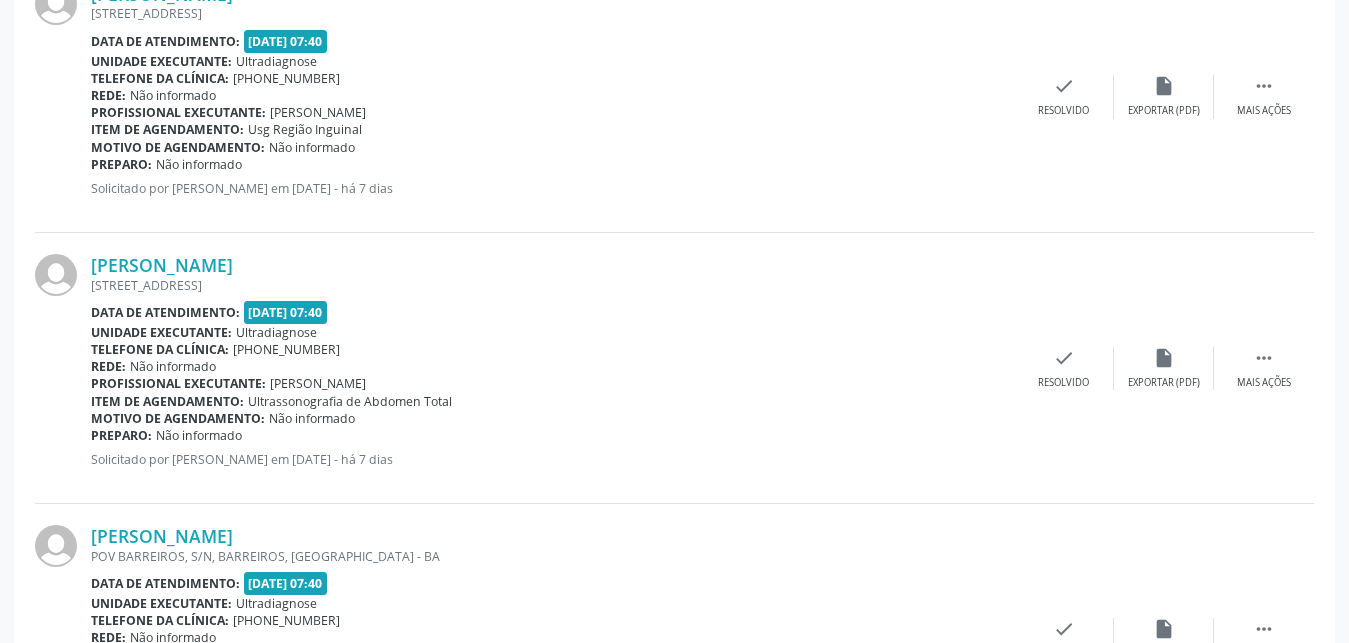 scroll, scrollTop: 4114, scrollLeft: 0, axis: vertical 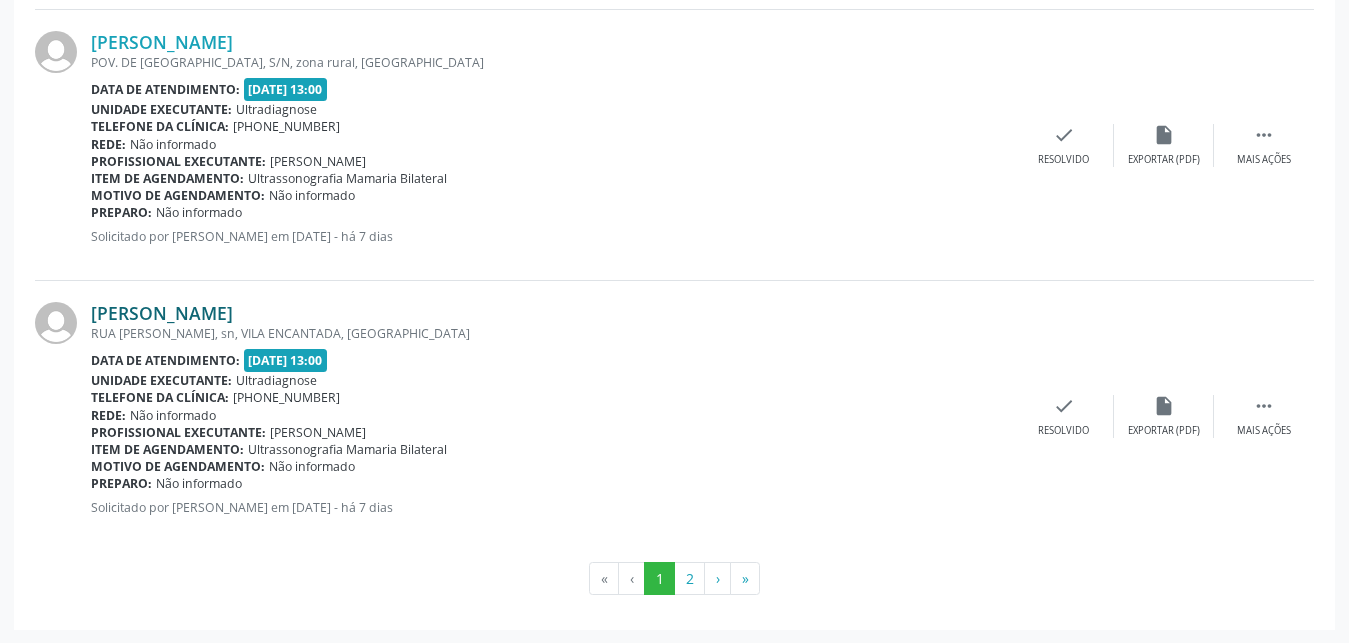 click on "[PERSON_NAME]" at bounding box center [162, 313] 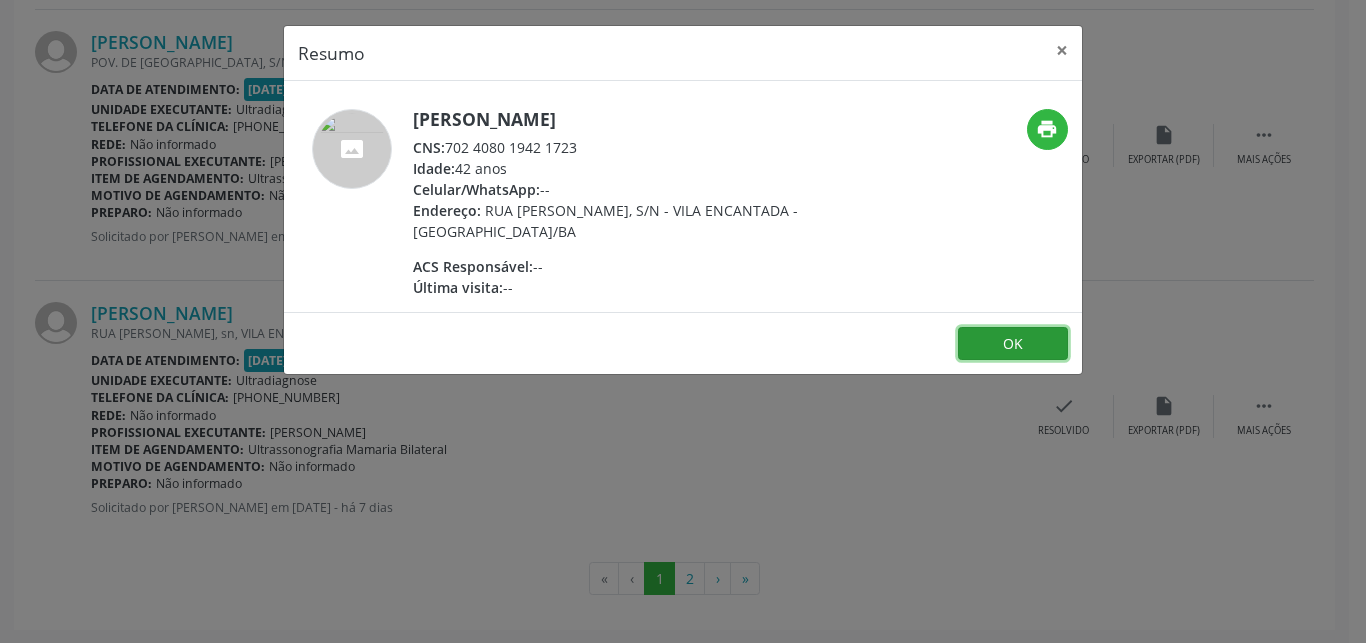 click on "OK" at bounding box center (1013, 344) 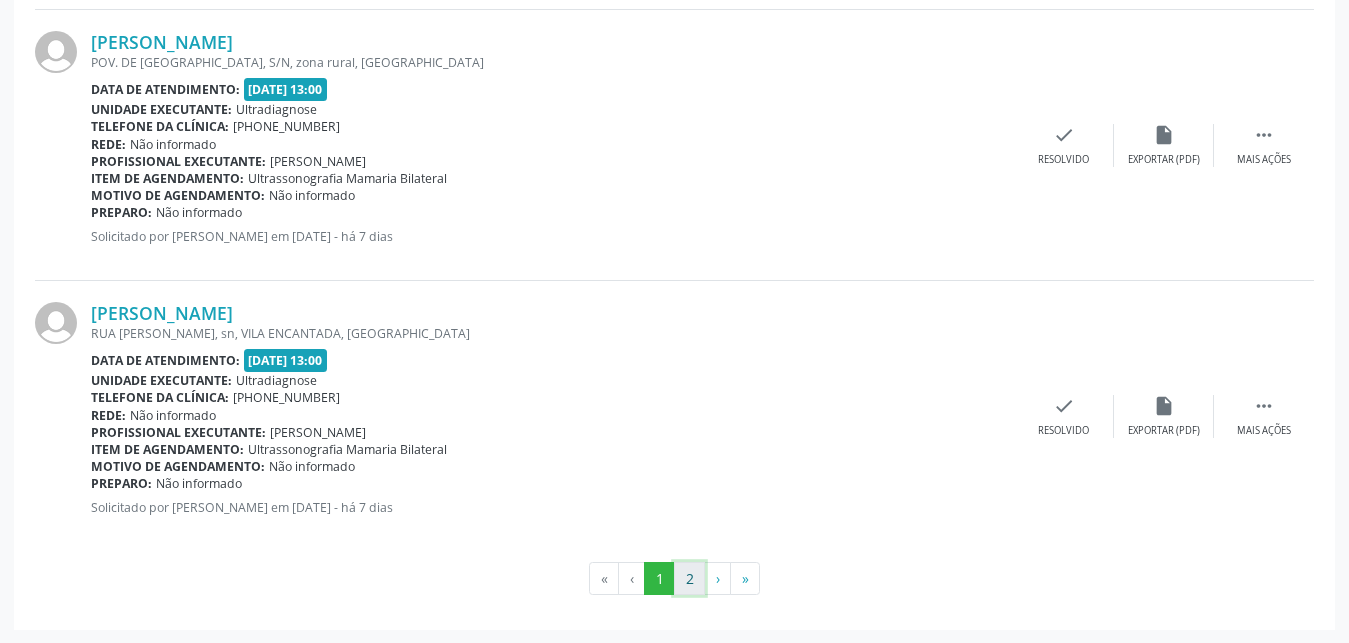 click on "2" at bounding box center [689, 579] 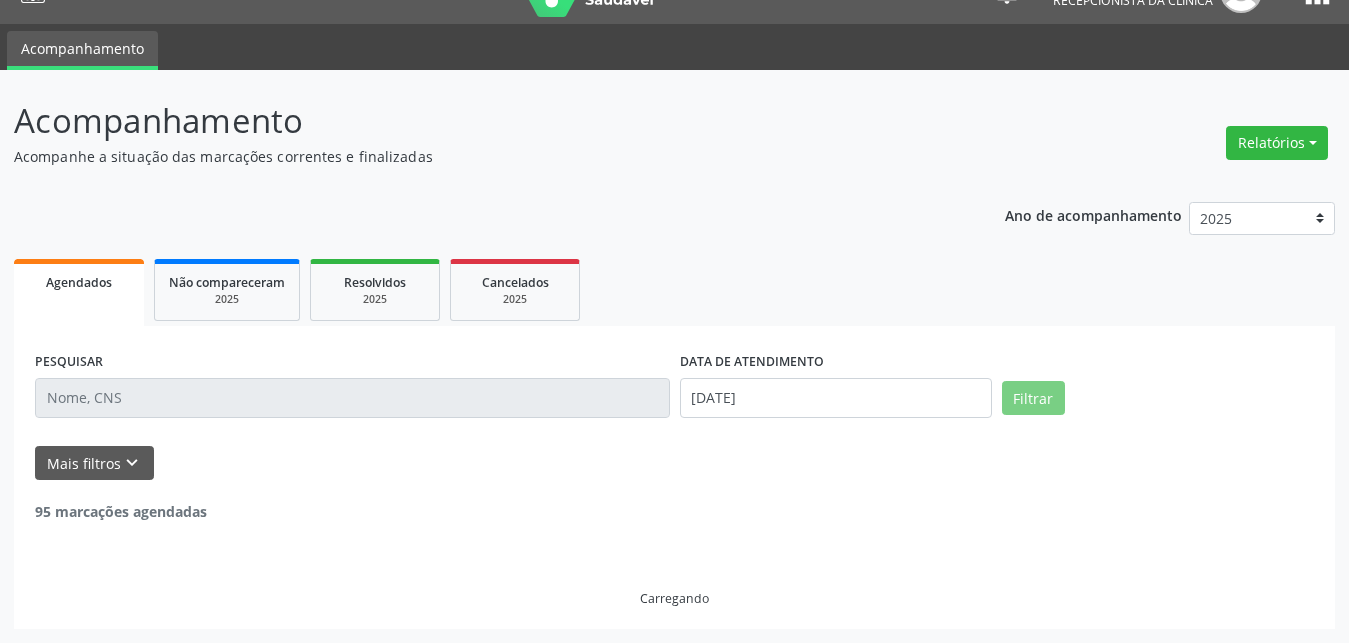scroll, scrollTop: 40, scrollLeft: 0, axis: vertical 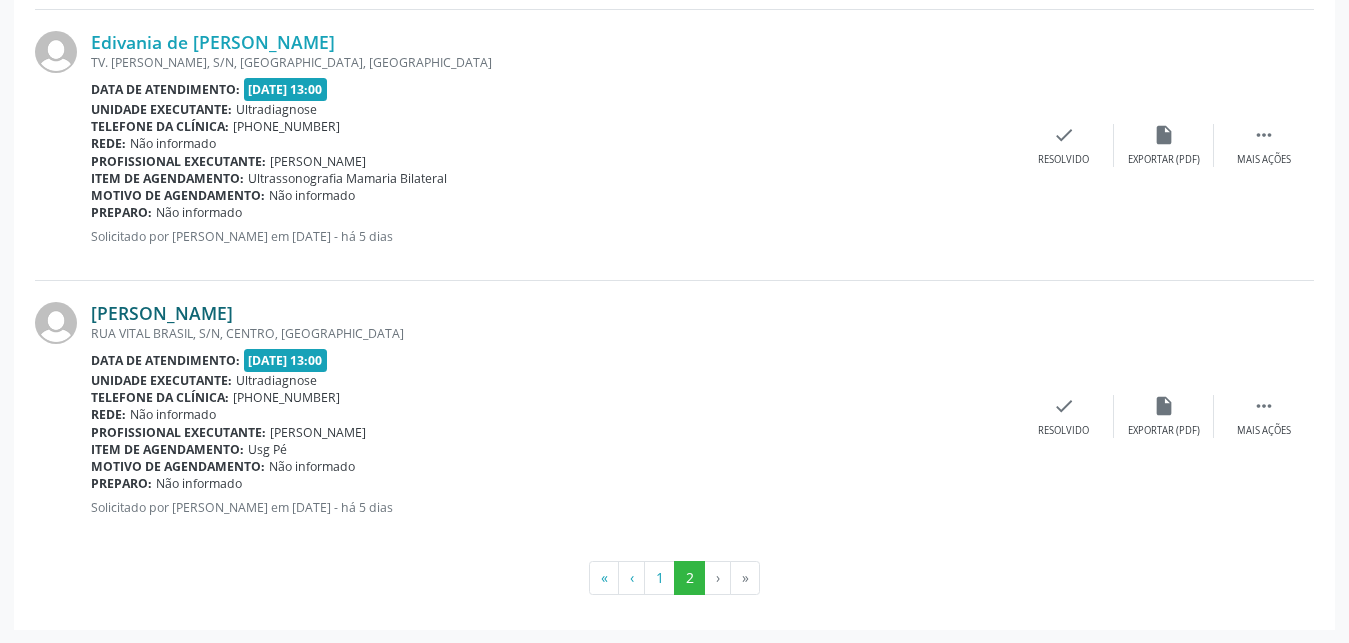 click on "[PERSON_NAME]" at bounding box center [162, 313] 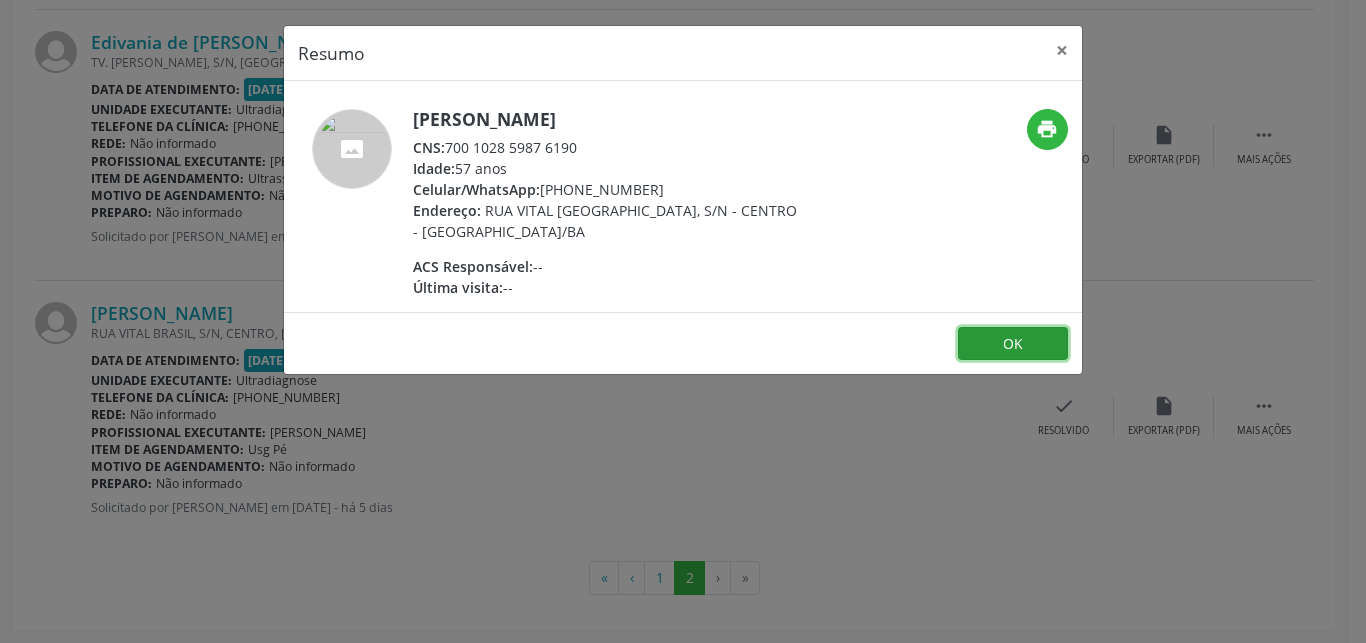 click on "OK" at bounding box center (1013, 344) 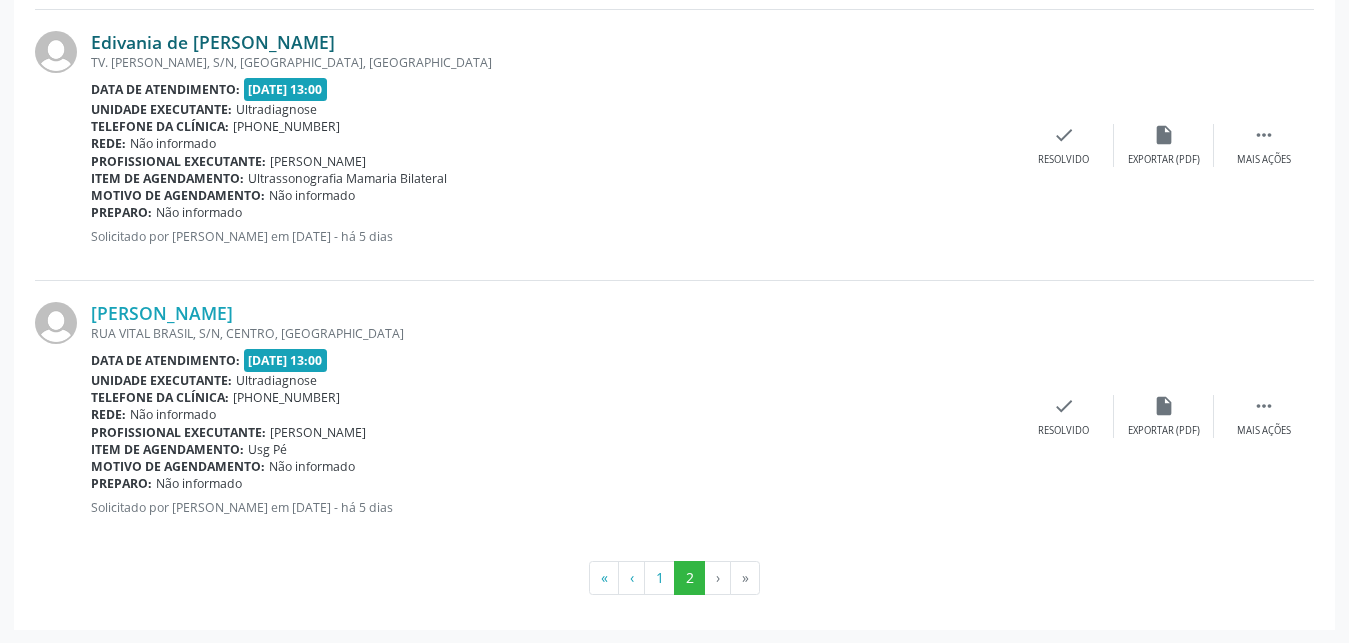 click on "Edivania de [PERSON_NAME]" at bounding box center (213, 42) 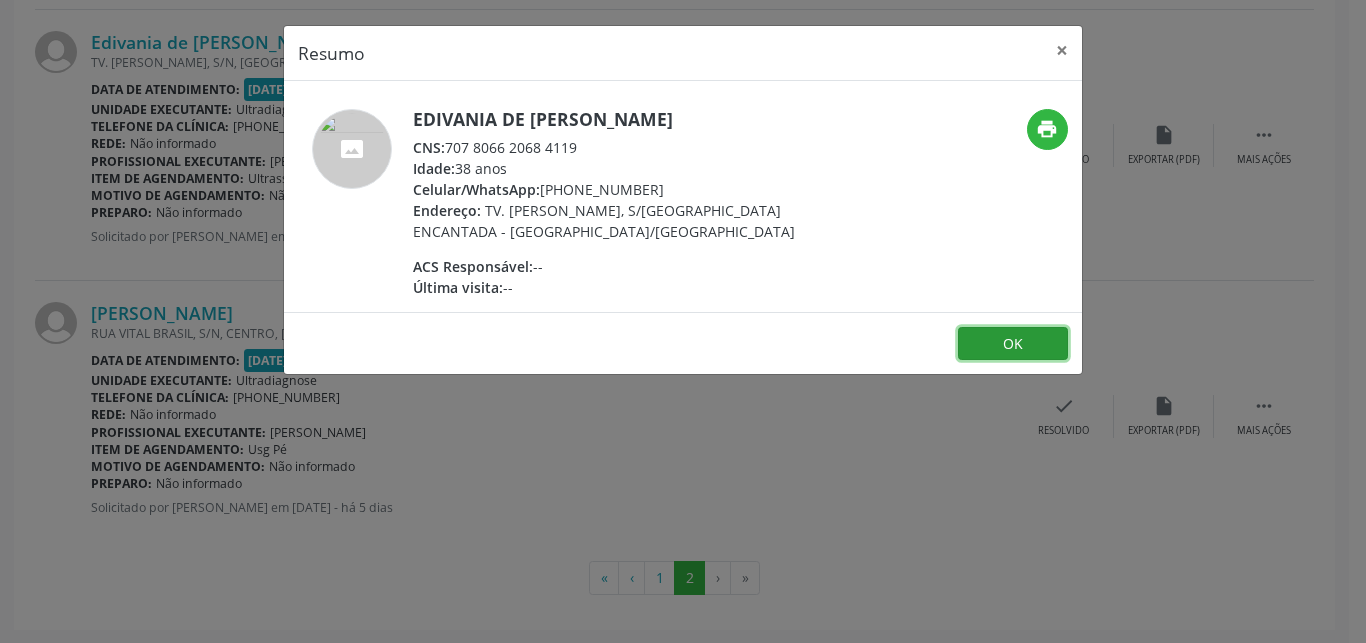 click on "OK" at bounding box center (1013, 344) 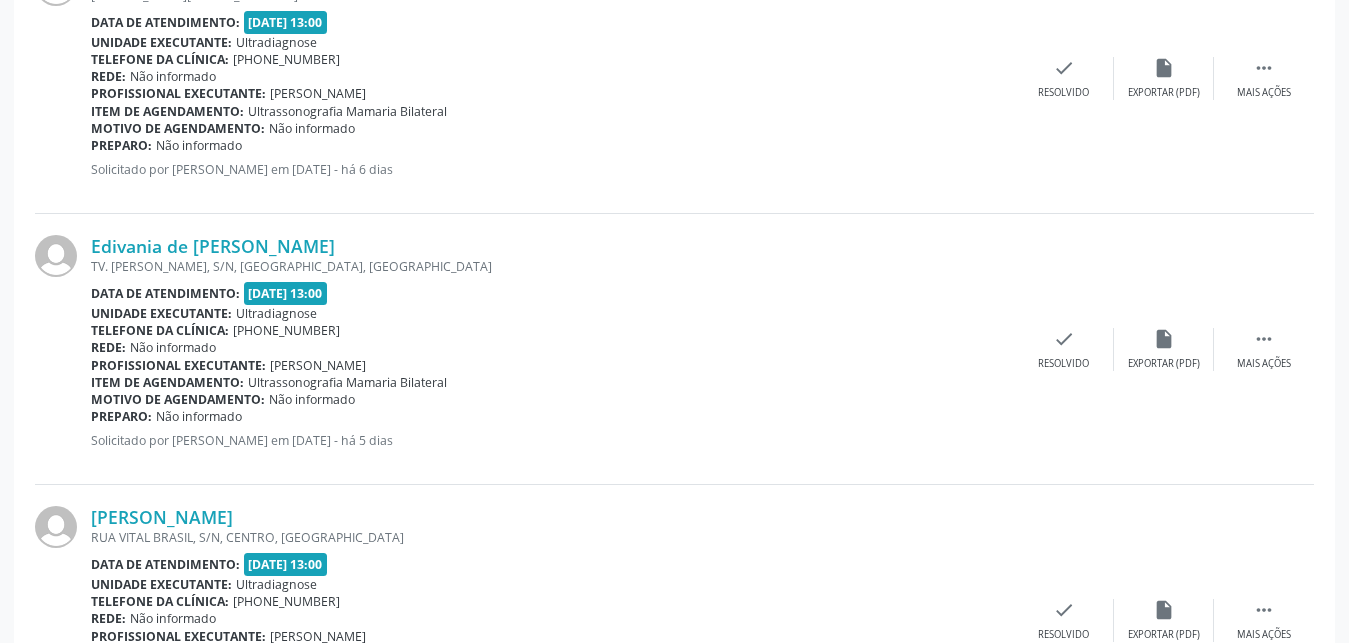 scroll, scrollTop: 3266, scrollLeft: 0, axis: vertical 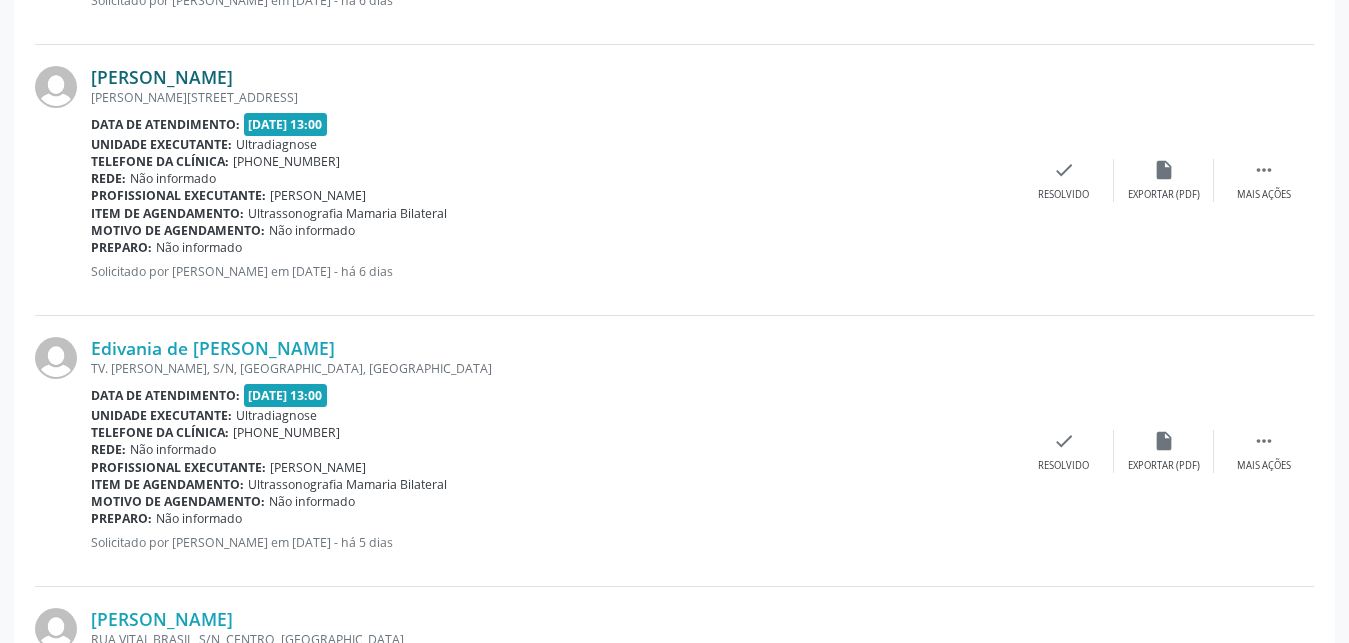 click on "[PERSON_NAME]" at bounding box center [162, 77] 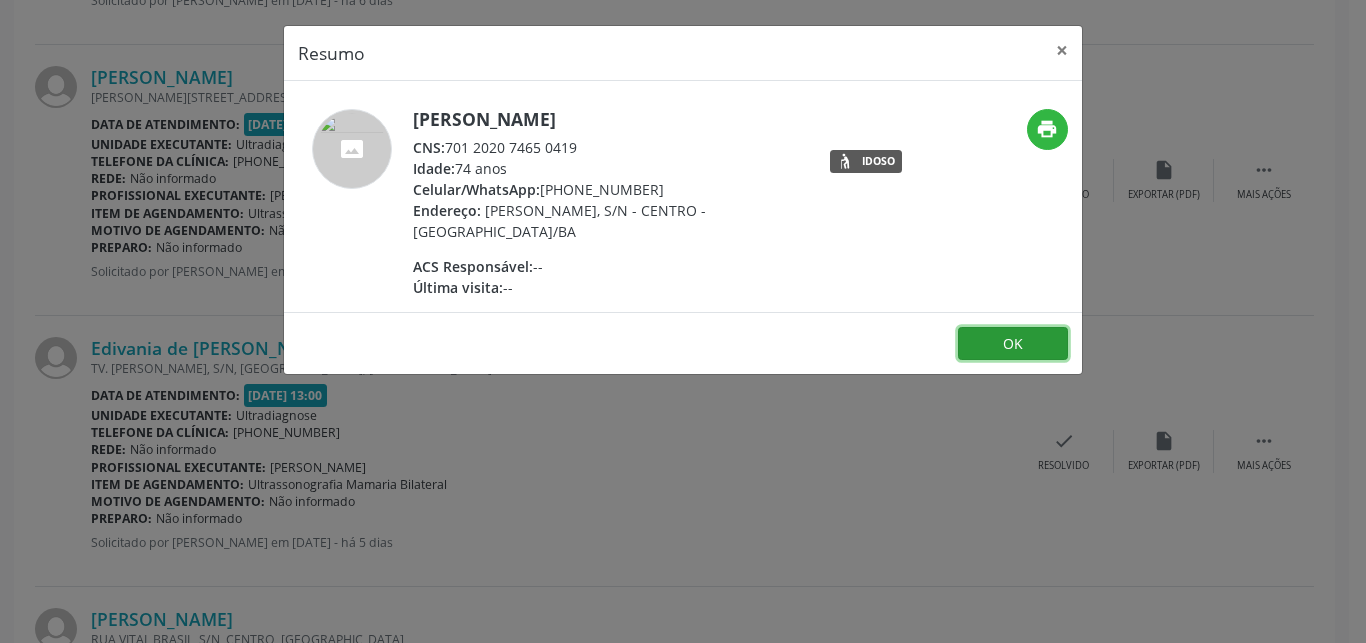 click on "OK" at bounding box center [1013, 344] 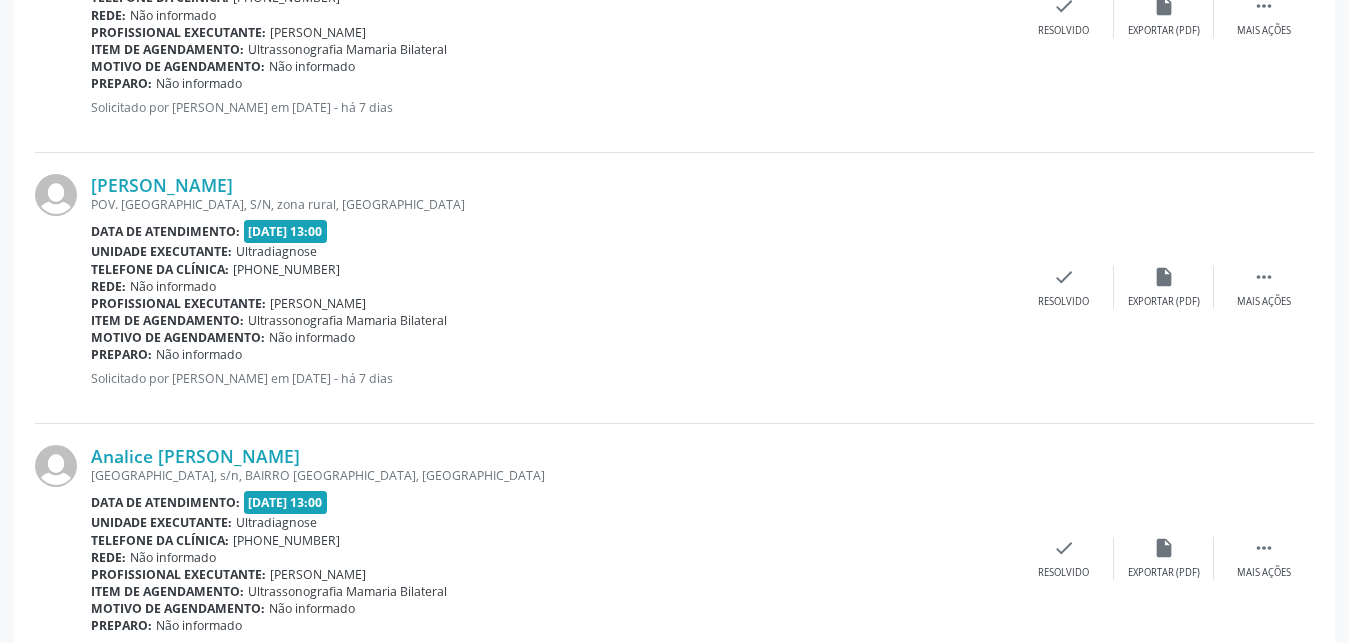 scroll, scrollTop: 1430, scrollLeft: 0, axis: vertical 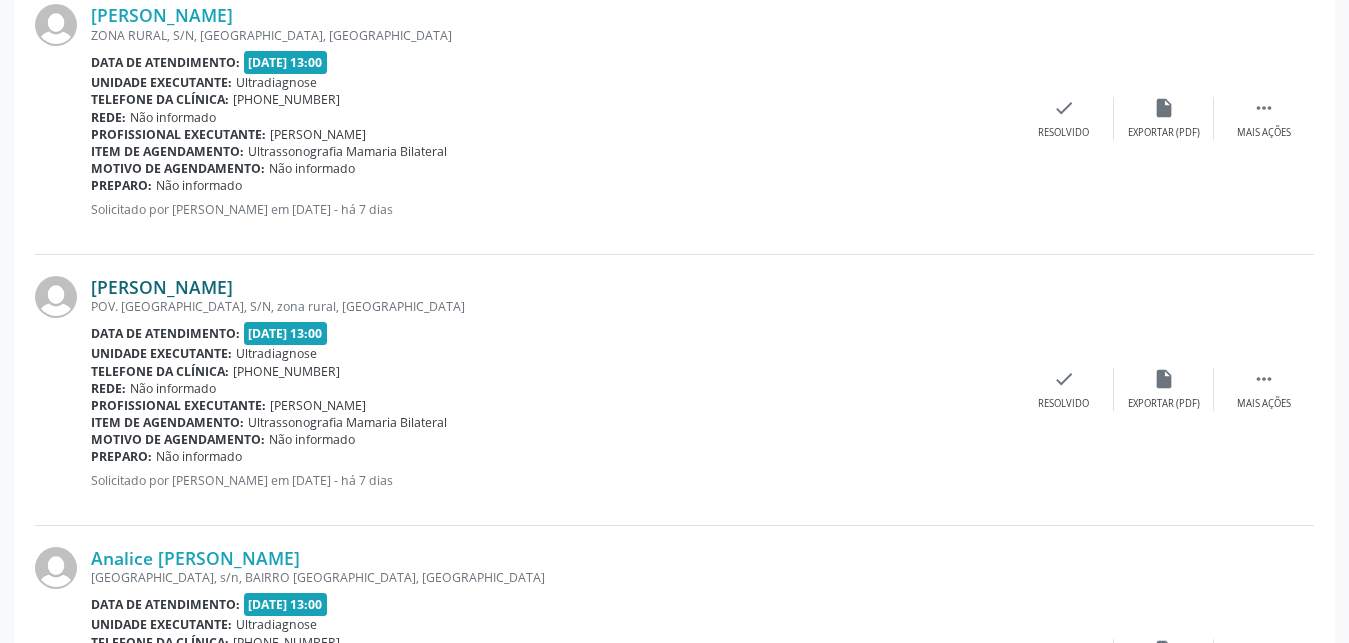 click on "[PERSON_NAME]" at bounding box center (162, 287) 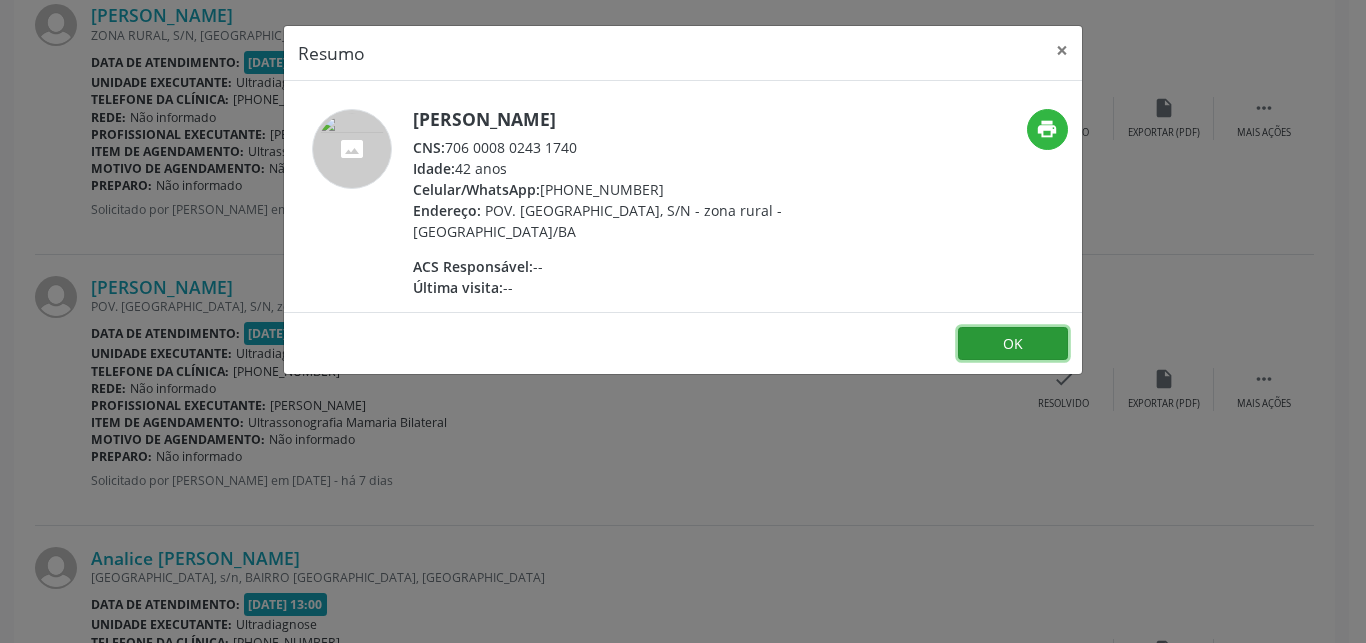 drag, startPoint x: 1021, startPoint y: 340, endPoint x: 891, endPoint y: 359, distance: 131.38112 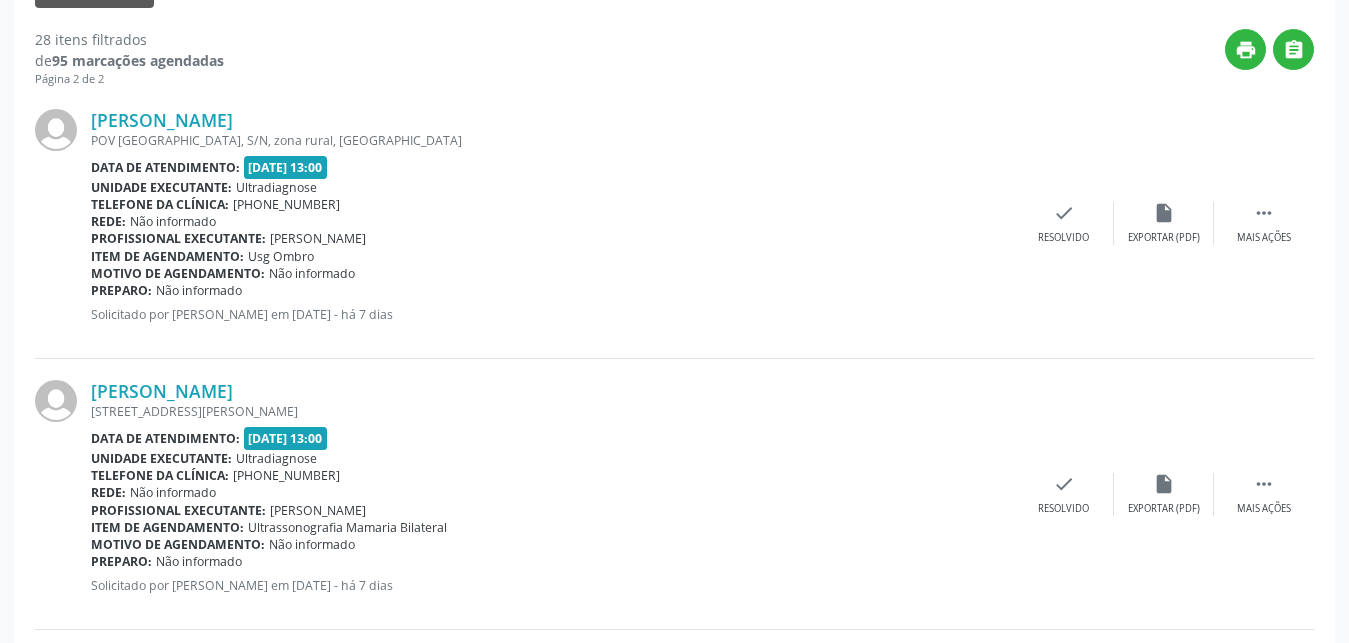 scroll, scrollTop: 410, scrollLeft: 0, axis: vertical 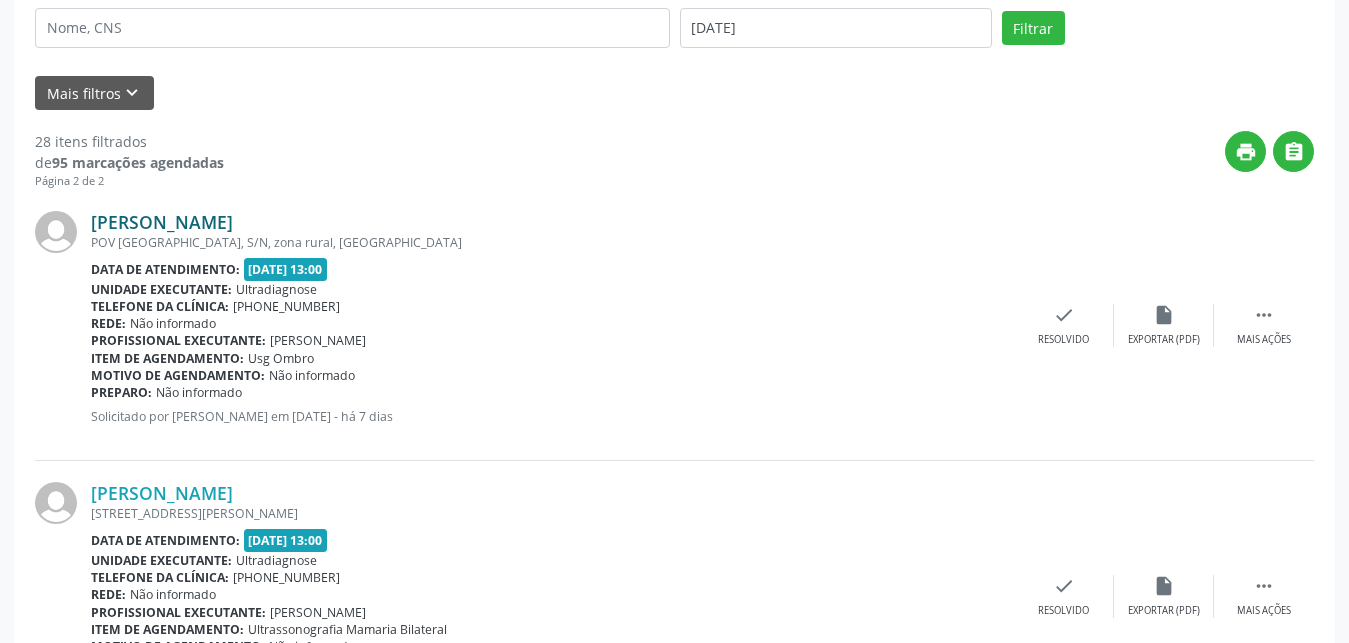 click on "[PERSON_NAME]" at bounding box center (162, 222) 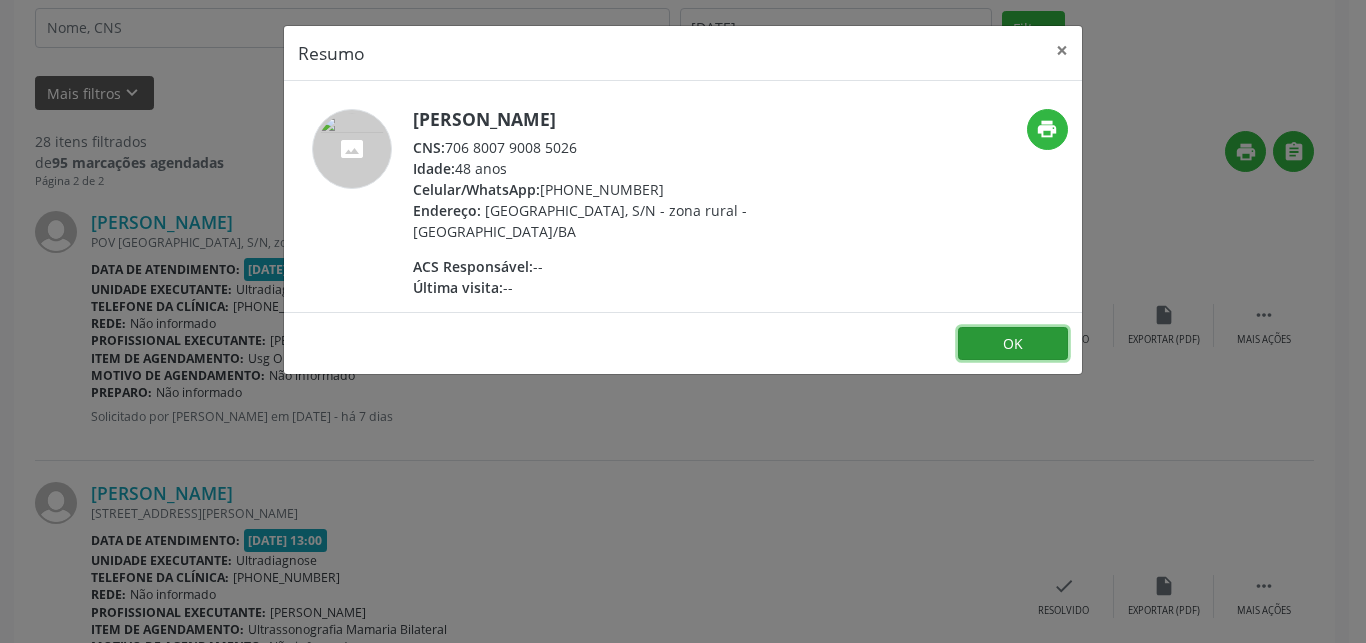click on "OK" at bounding box center [1013, 344] 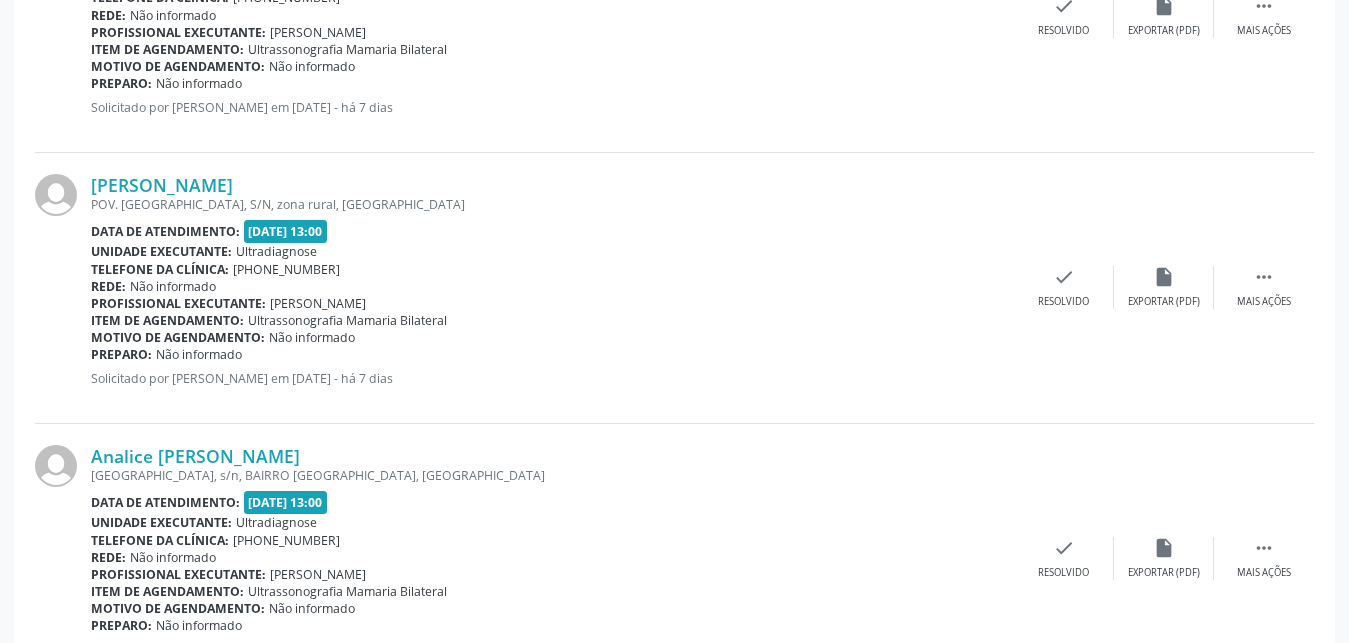 scroll, scrollTop: 1838, scrollLeft: 0, axis: vertical 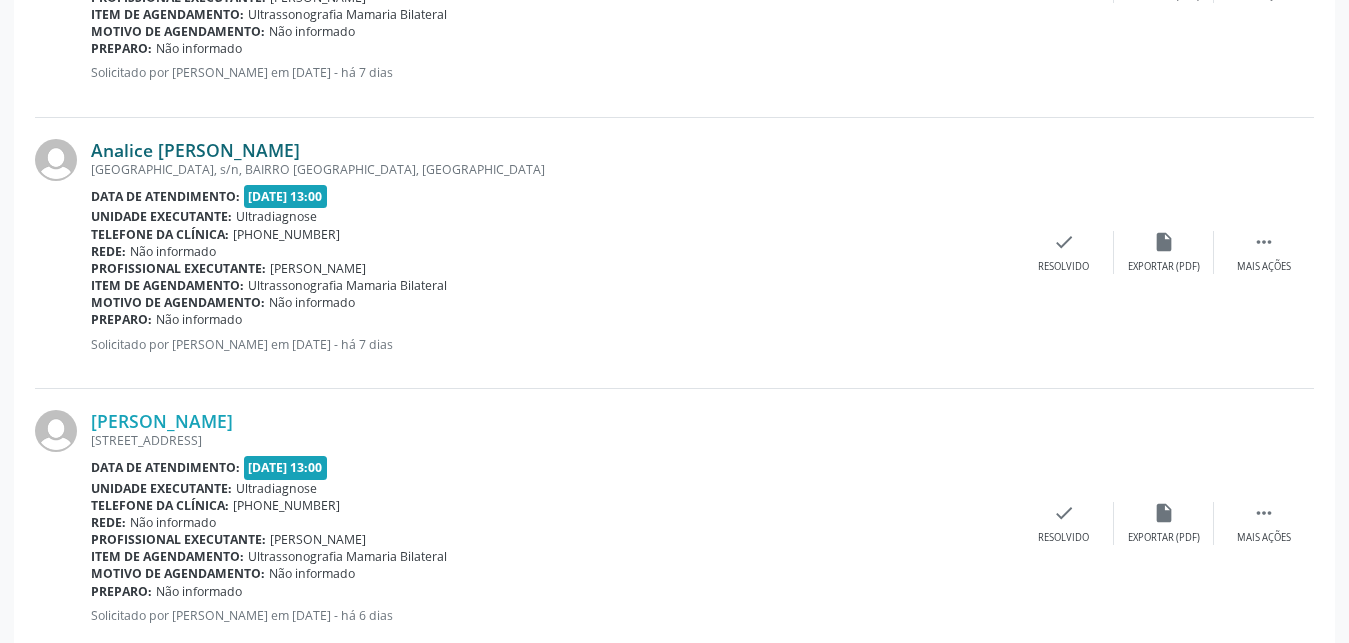 click on "Analice [PERSON_NAME]" at bounding box center [195, 150] 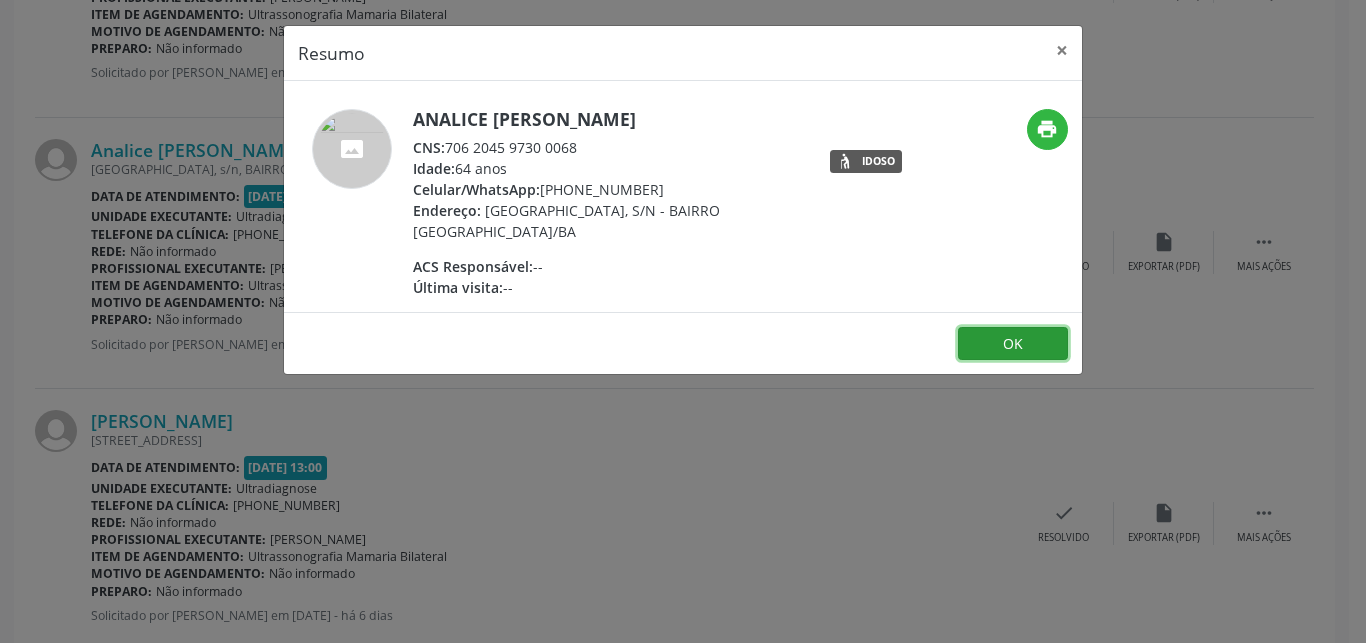 click on "OK" at bounding box center (1013, 344) 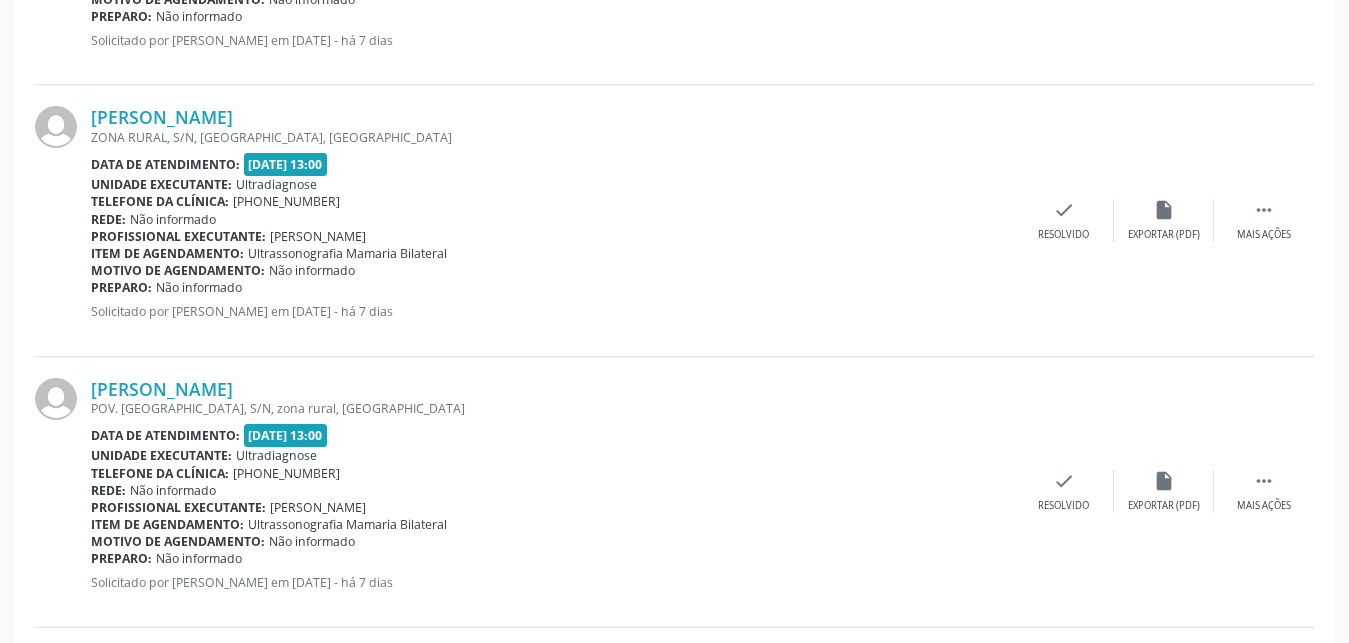 scroll, scrollTop: 1124, scrollLeft: 0, axis: vertical 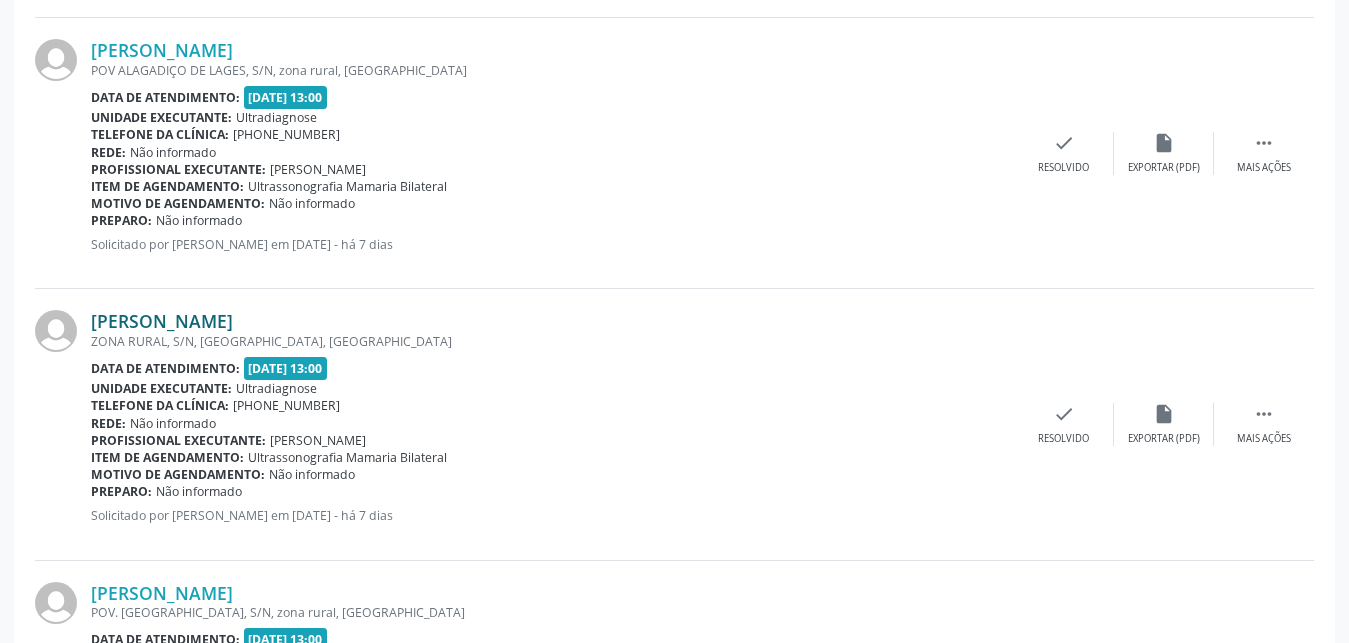 click on "[PERSON_NAME]" at bounding box center [162, 321] 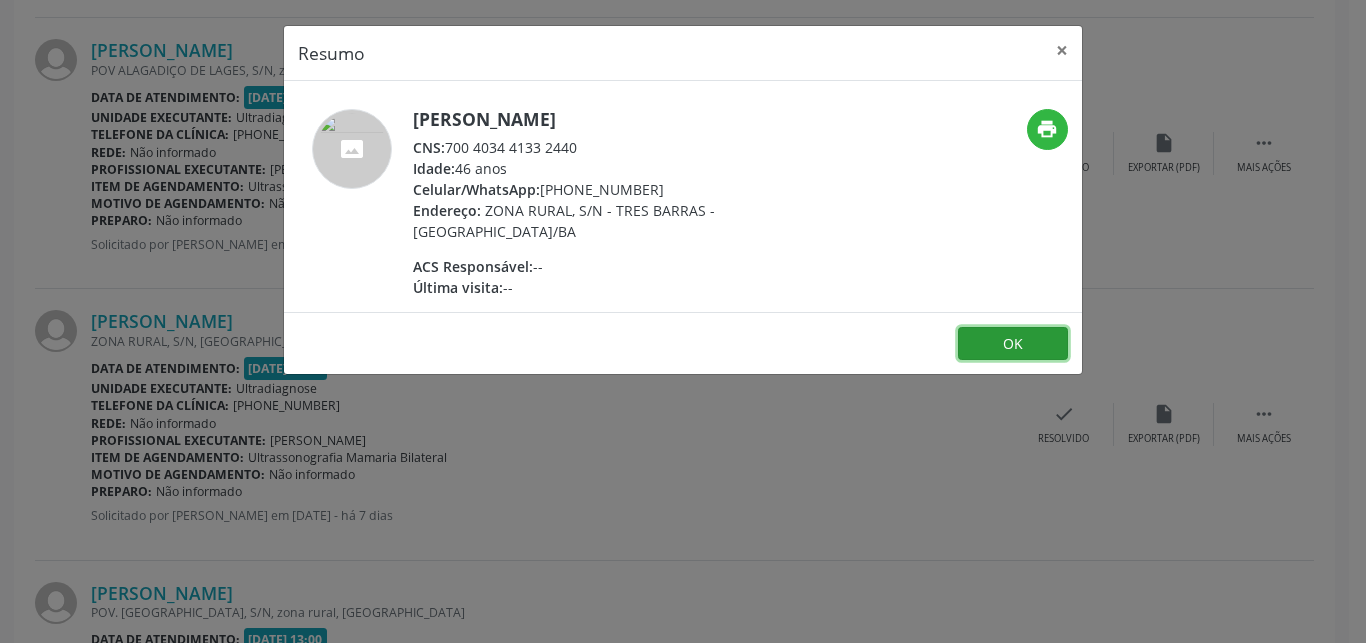 click on "OK" at bounding box center (1013, 344) 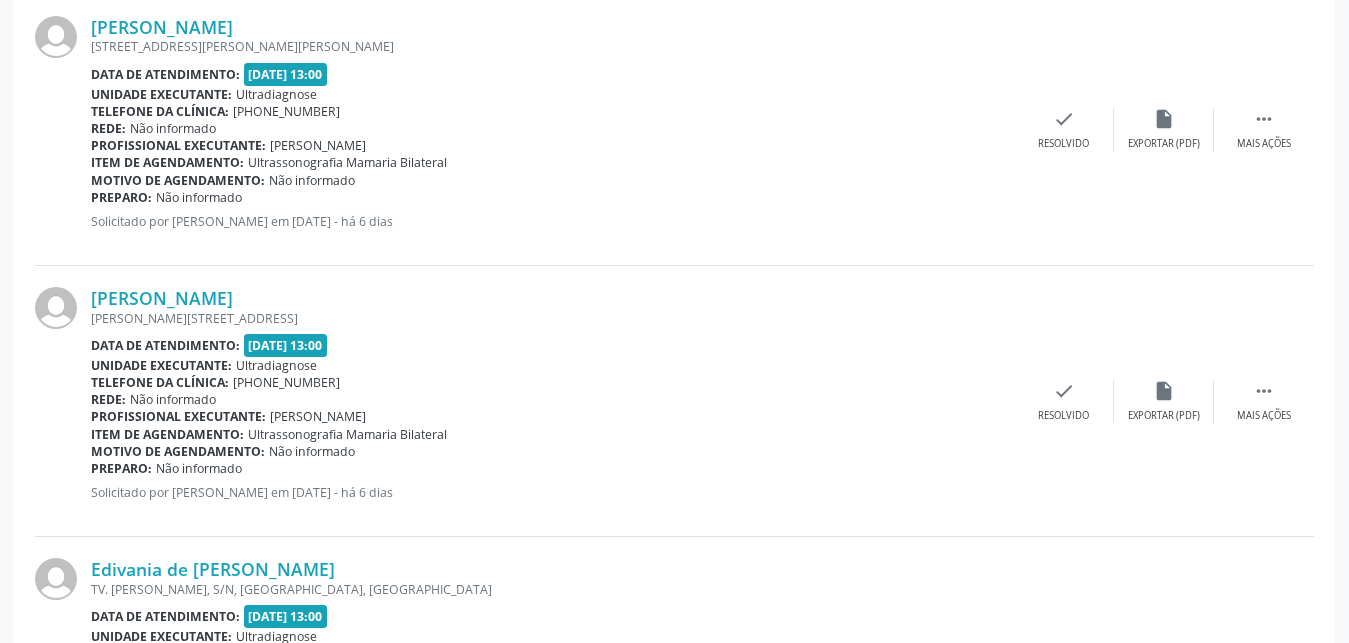 scroll, scrollTop: 3572, scrollLeft: 0, axis: vertical 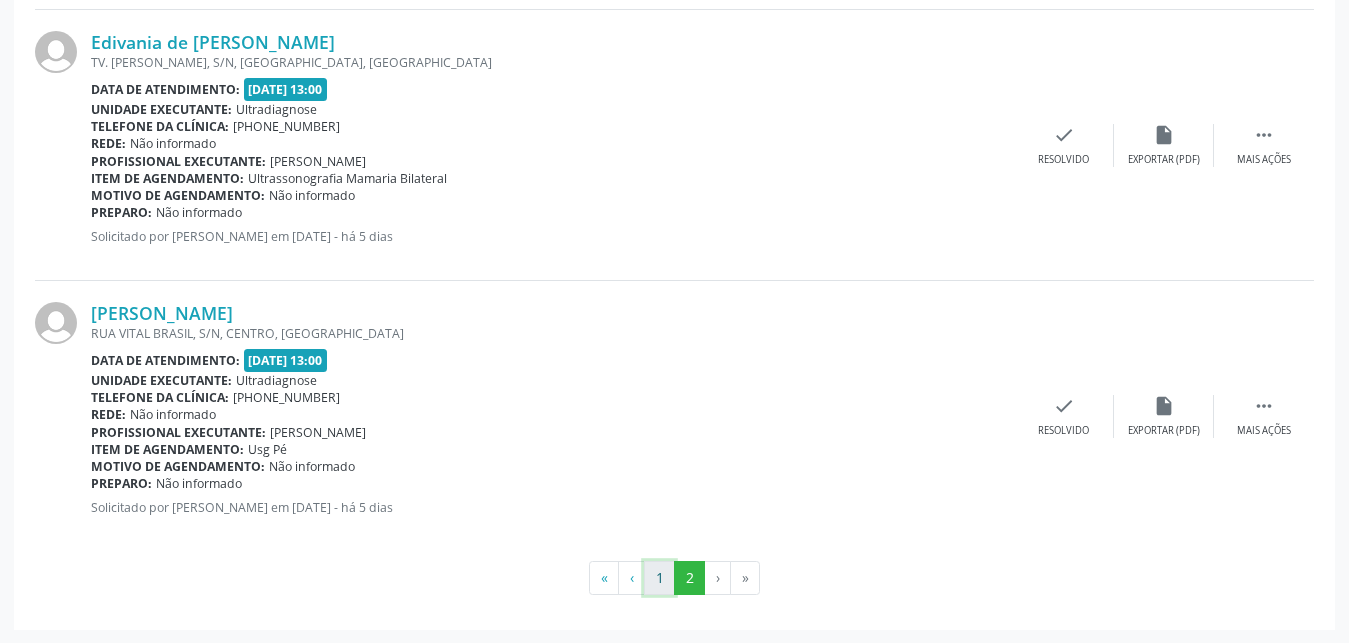 click on "1" at bounding box center [659, 578] 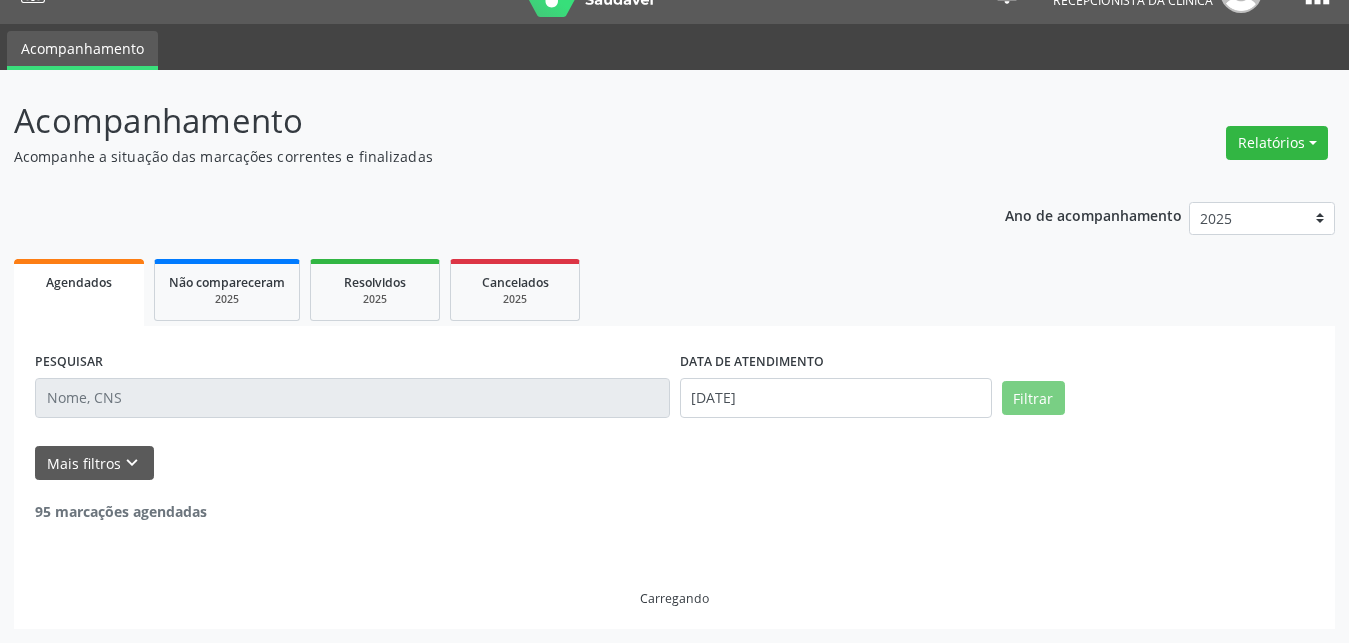 scroll, scrollTop: 40, scrollLeft: 0, axis: vertical 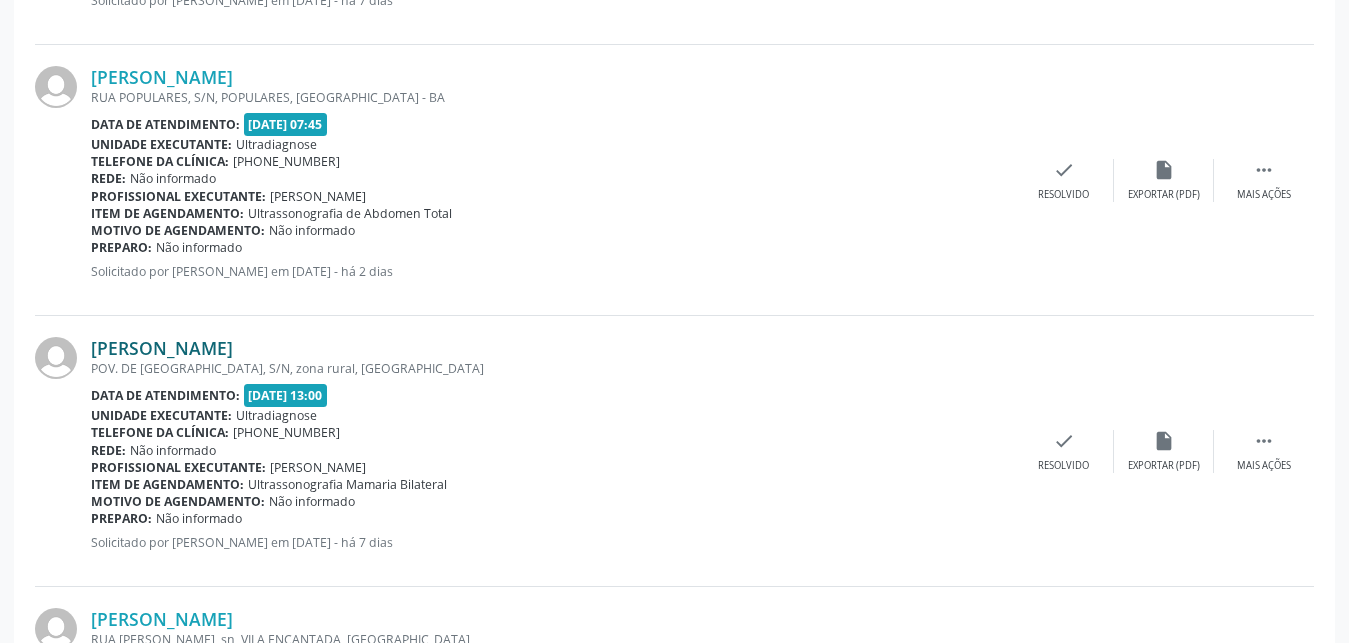click on "[PERSON_NAME]" at bounding box center (162, 348) 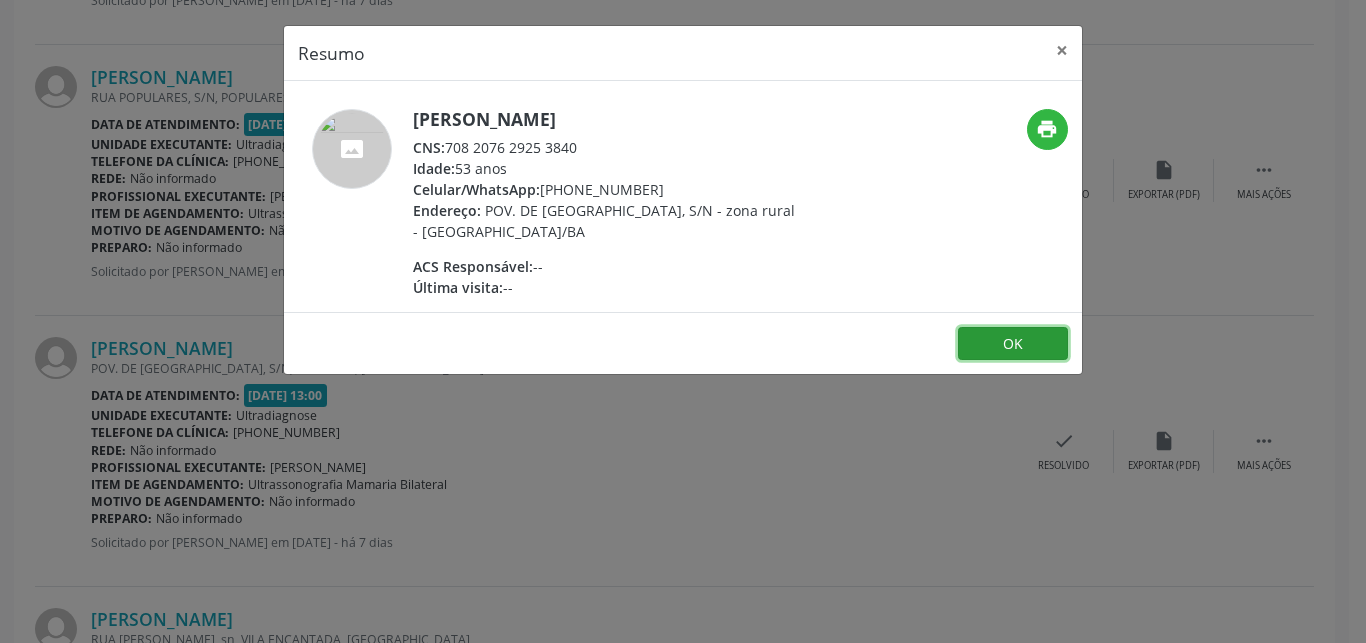 click on "OK" at bounding box center (1013, 344) 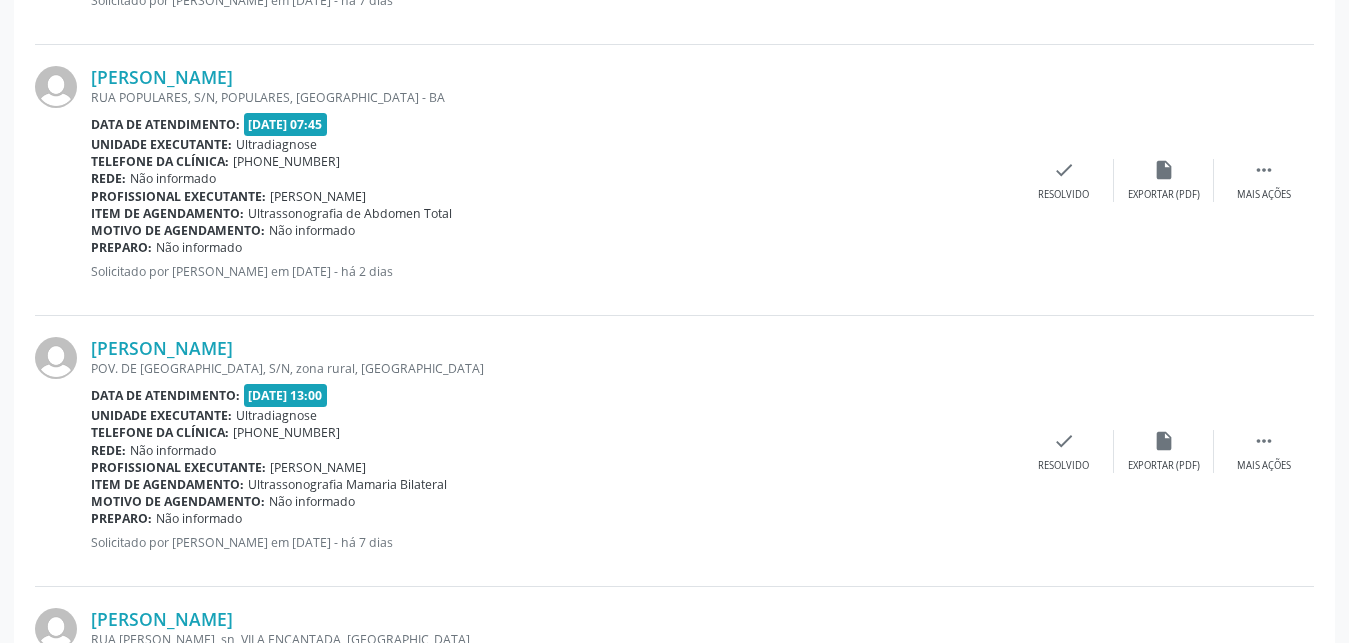 scroll, scrollTop: 4012, scrollLeft: 0, axis: vertical 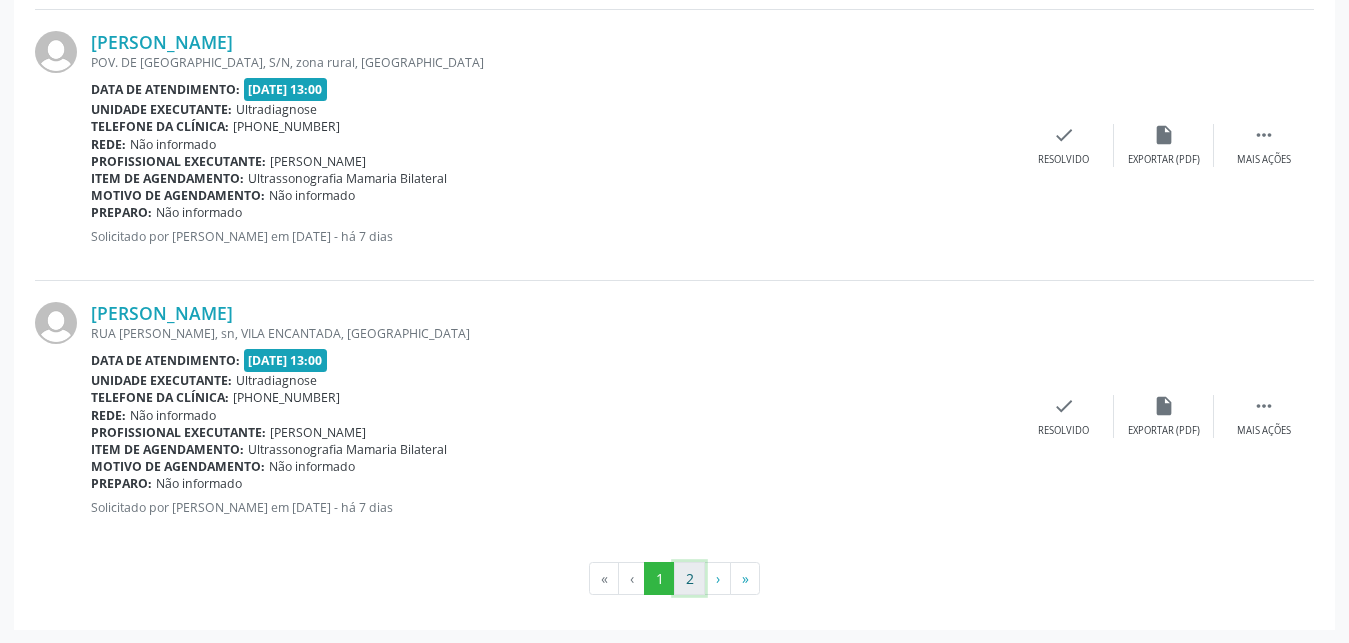 click on "2" at bounding box center [689, 579] 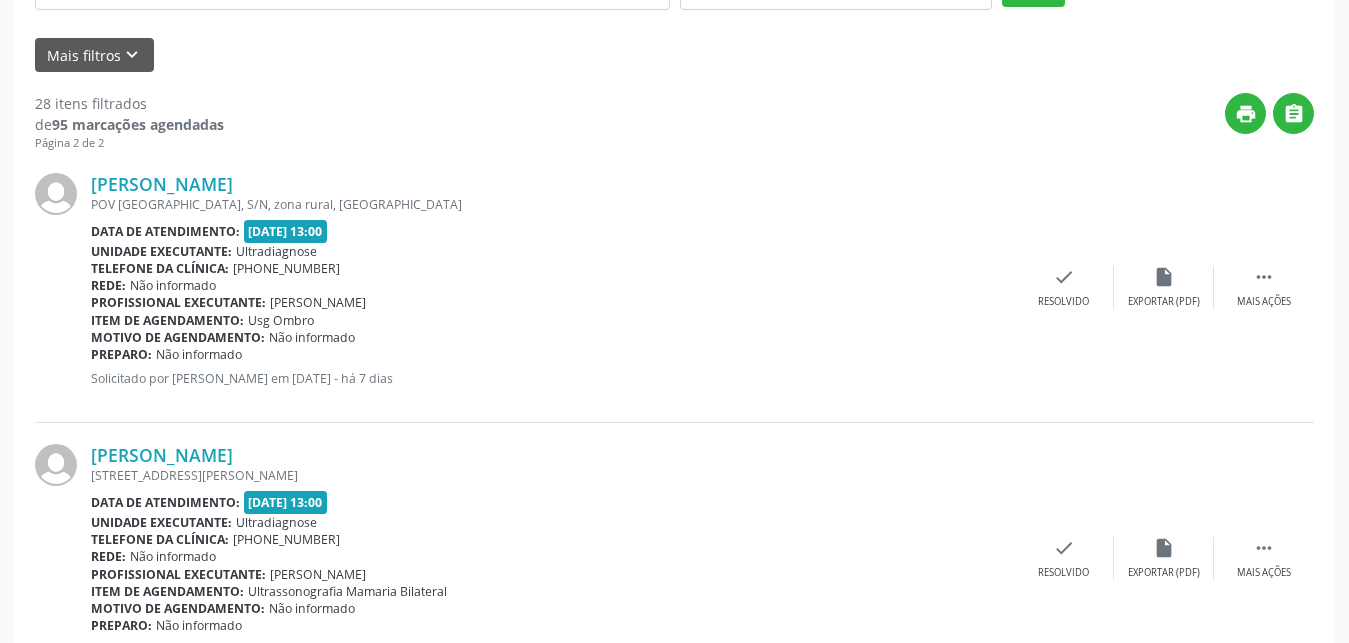 scroll, scrollTop: 550, scrollLeft: 0, axis: vertical 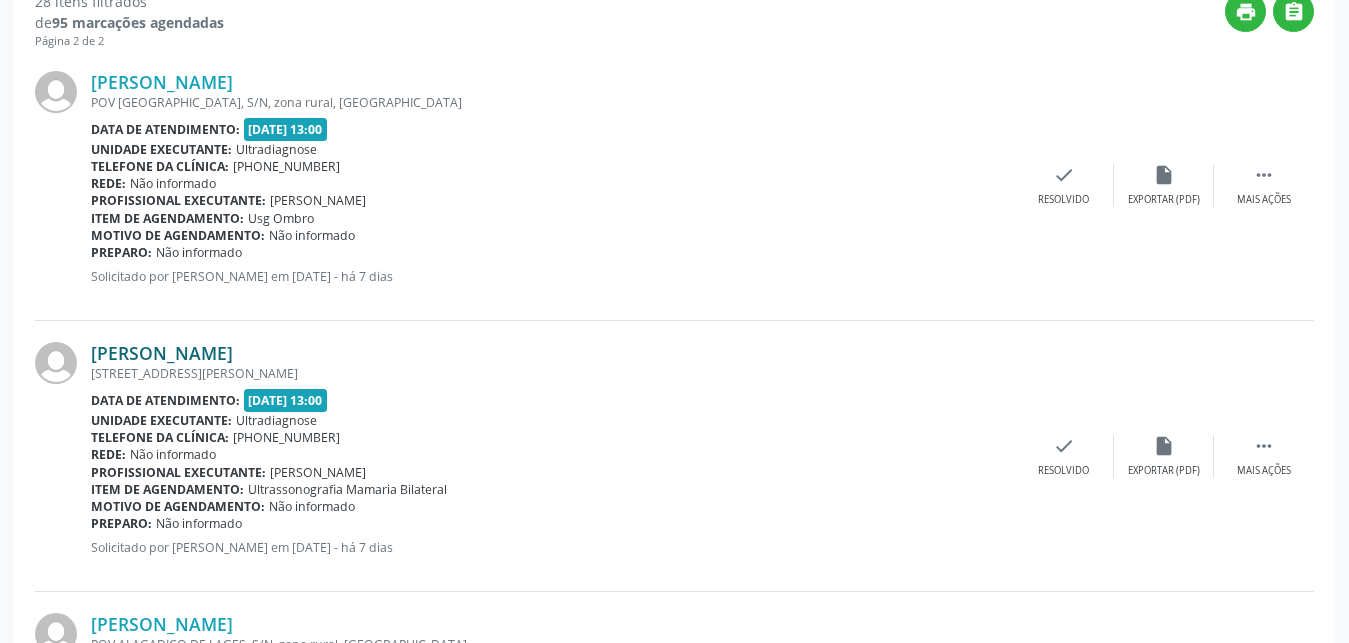 click on "[PERSON_NAME]" at bounding box center (162, 353) 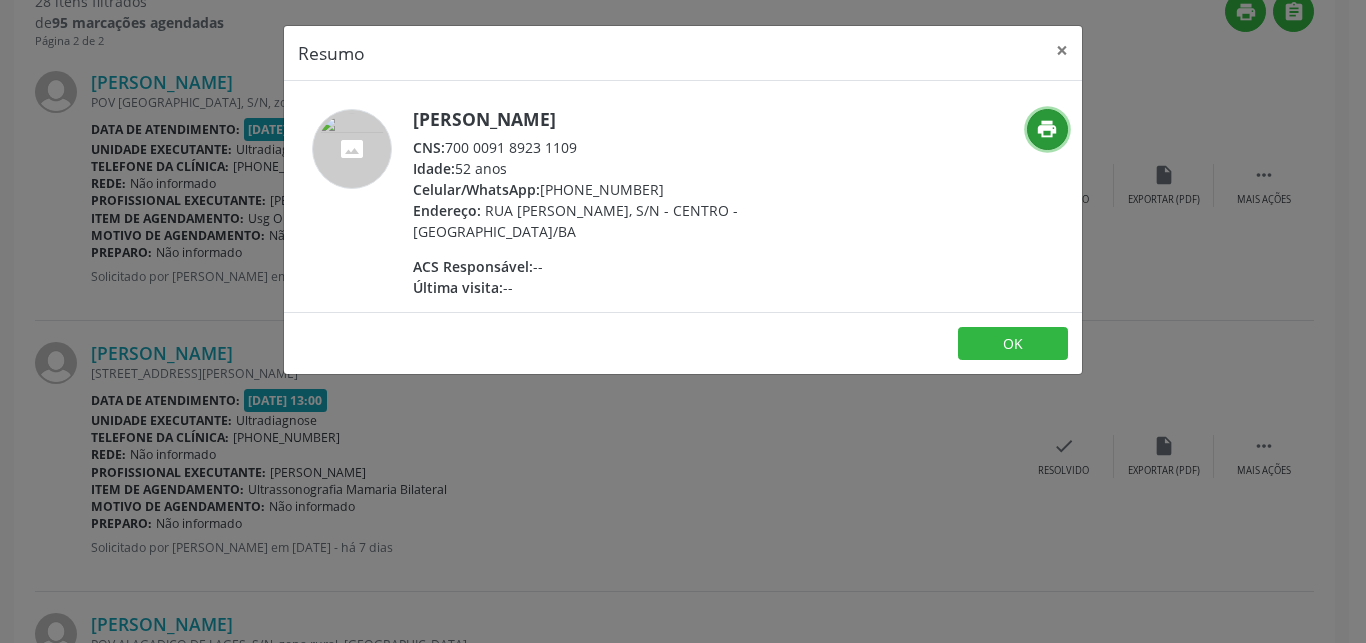 click on "print" at bounding box center (1047, 129) 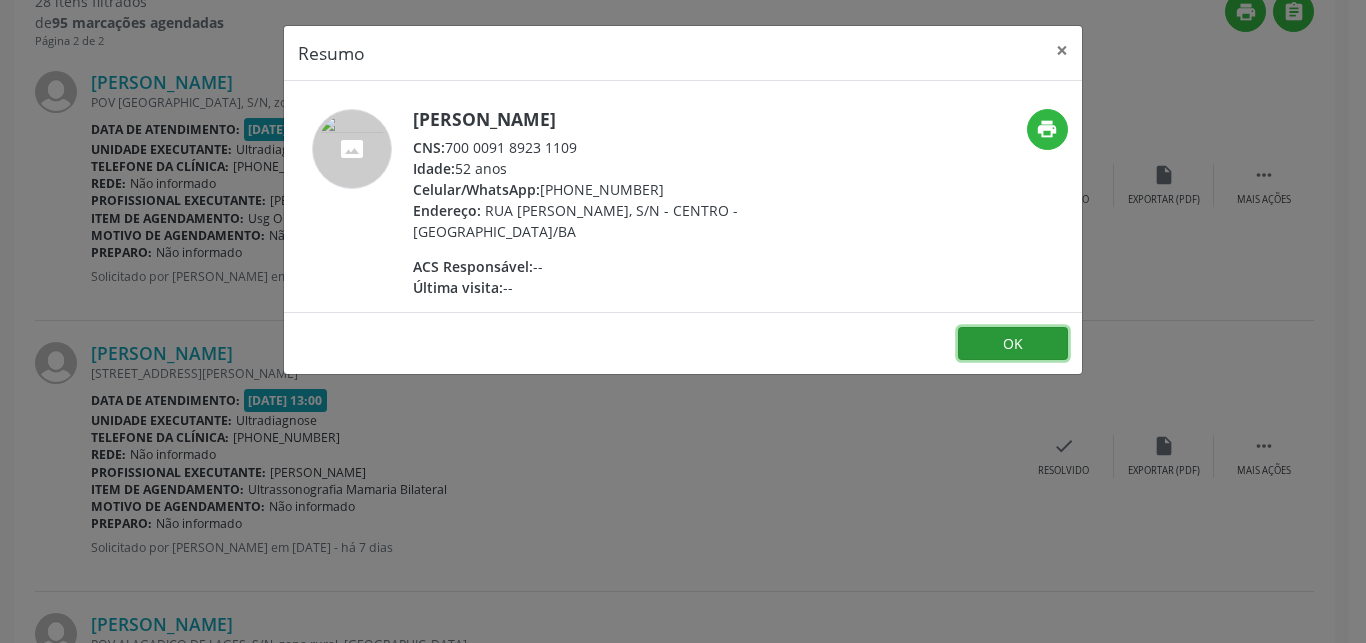 click on "OK" at bounding box center [1013, 344] 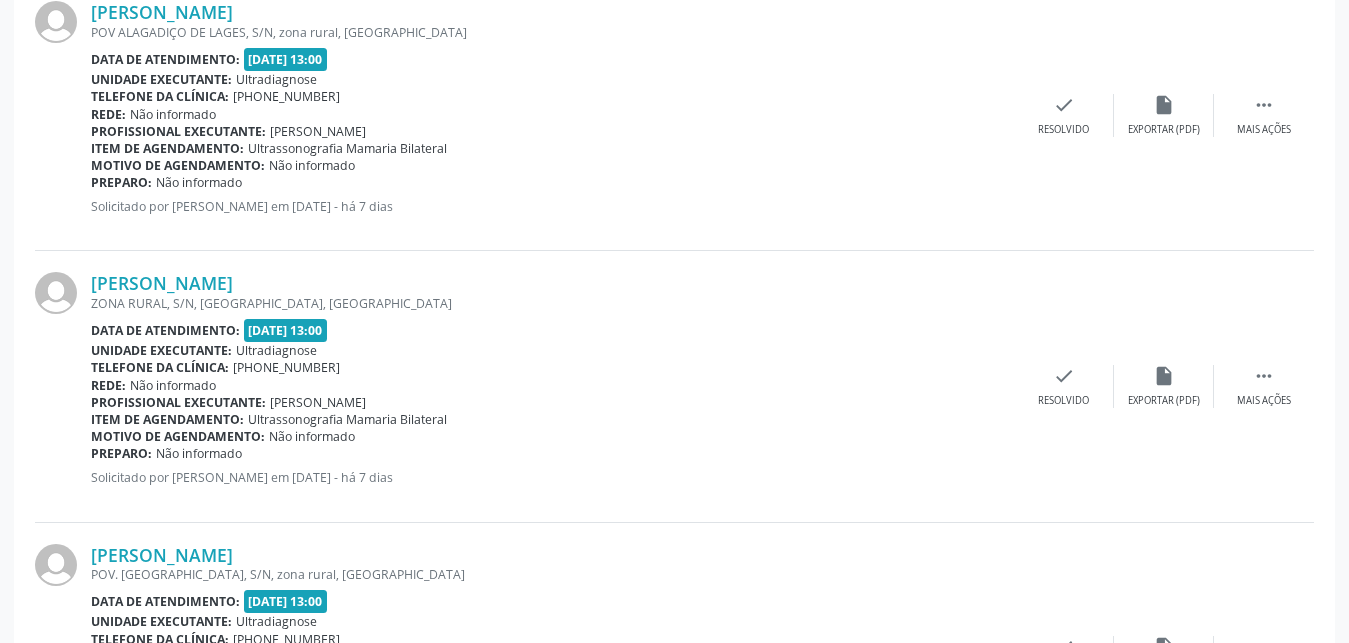 scroll, scrollTop: 1366, scrollLeft: 0, axis: vertical 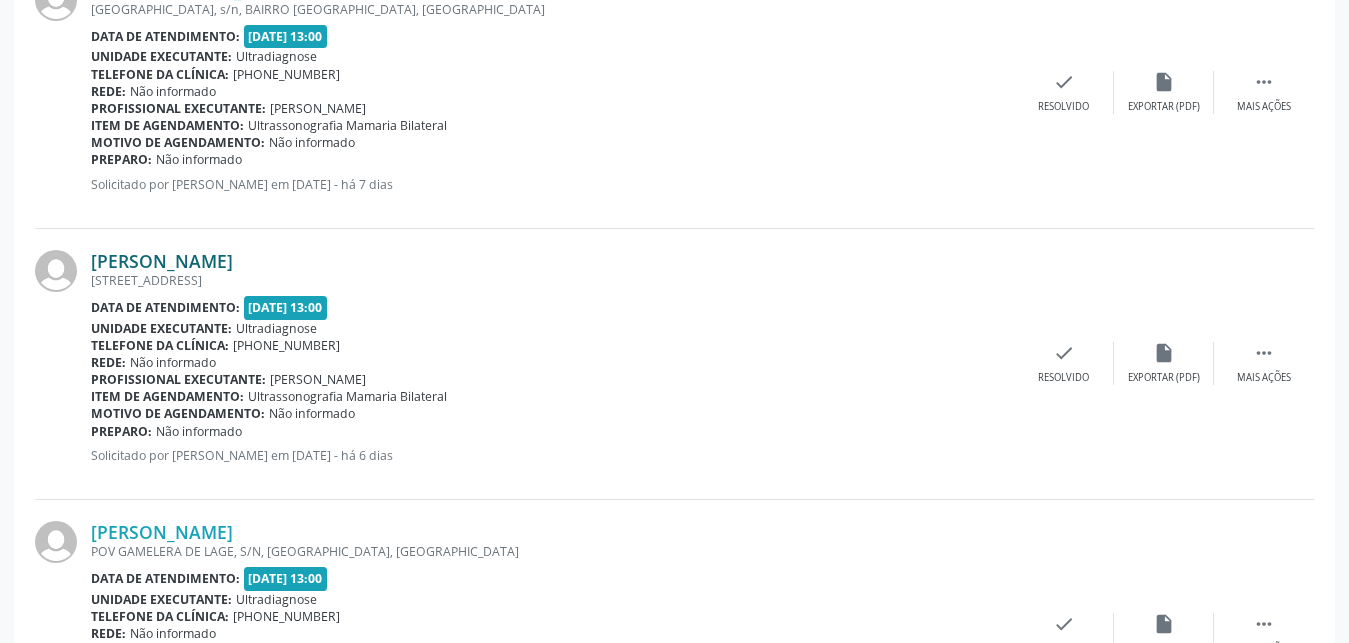 click on "[PERSON_NAME]" at bounding box center (162, 261) 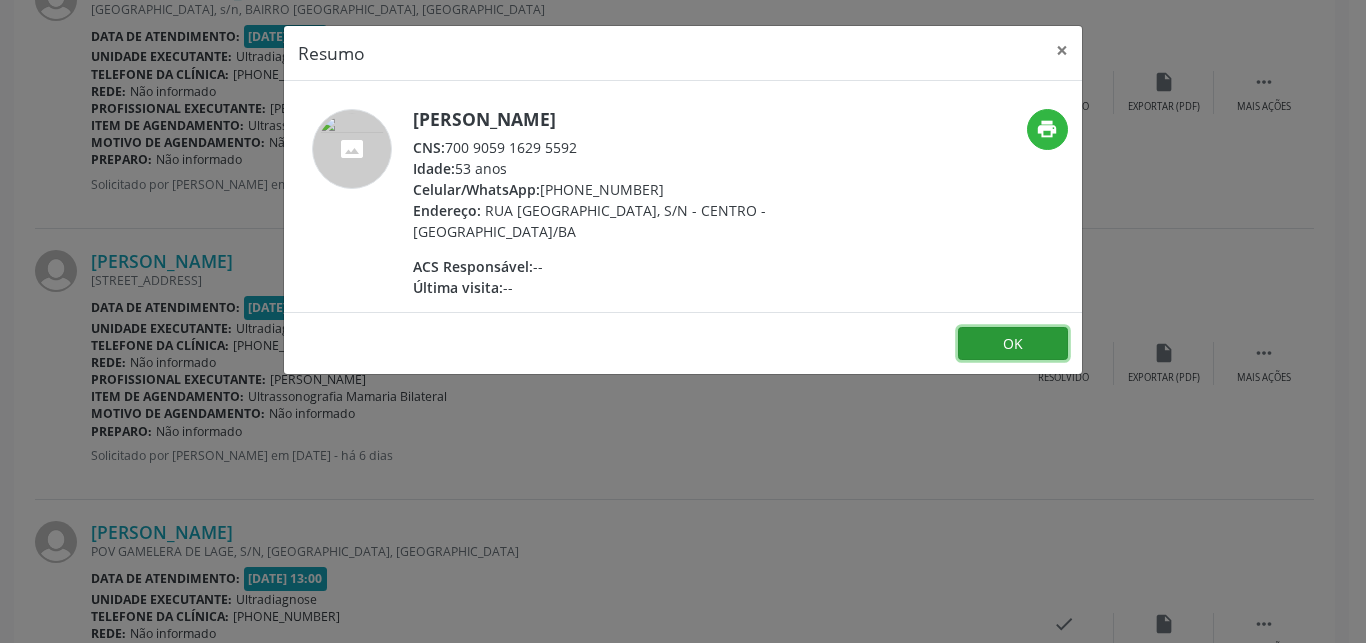 click on "OK" at bounding box center [1013, 344] 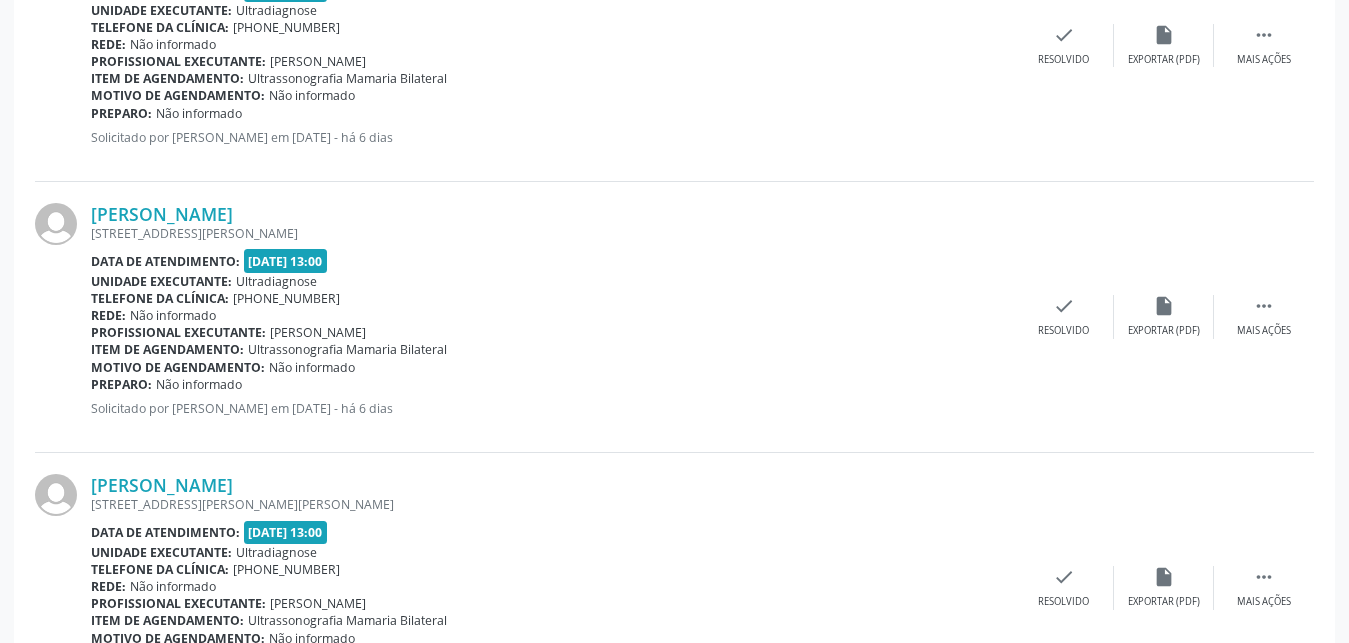 scroll, scrollTop: 2593, scrollLeft: 0, axis: vertical 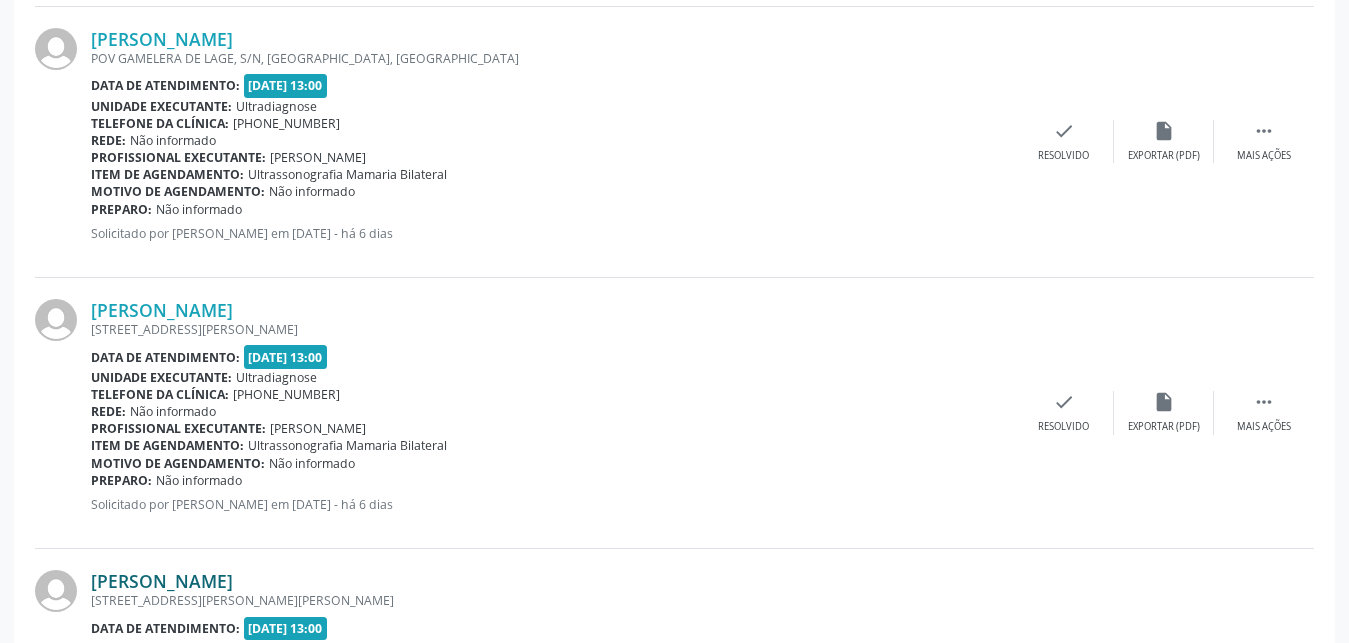 click on "[PERSON_NAME]
[STREET_ADDRESS][PERSON_NAME]
Data de atendimento:
[DATE] 13:00
Unidade executante:
Ultradiagnose
Telefone da clínica:
[PHONE_NUMBER]
Rede:
Não informado
Profissional executante:
[PERSON_NAME]
Item de agendamento:
Ultrassonografia Mamaria Bilateral
Motivo de agendamento:
Não informado
Preparo:
Não informado
Solicitado por [PERSON_NAME] em [DATE] - há 6 dias" at bounding box center (552, 413) 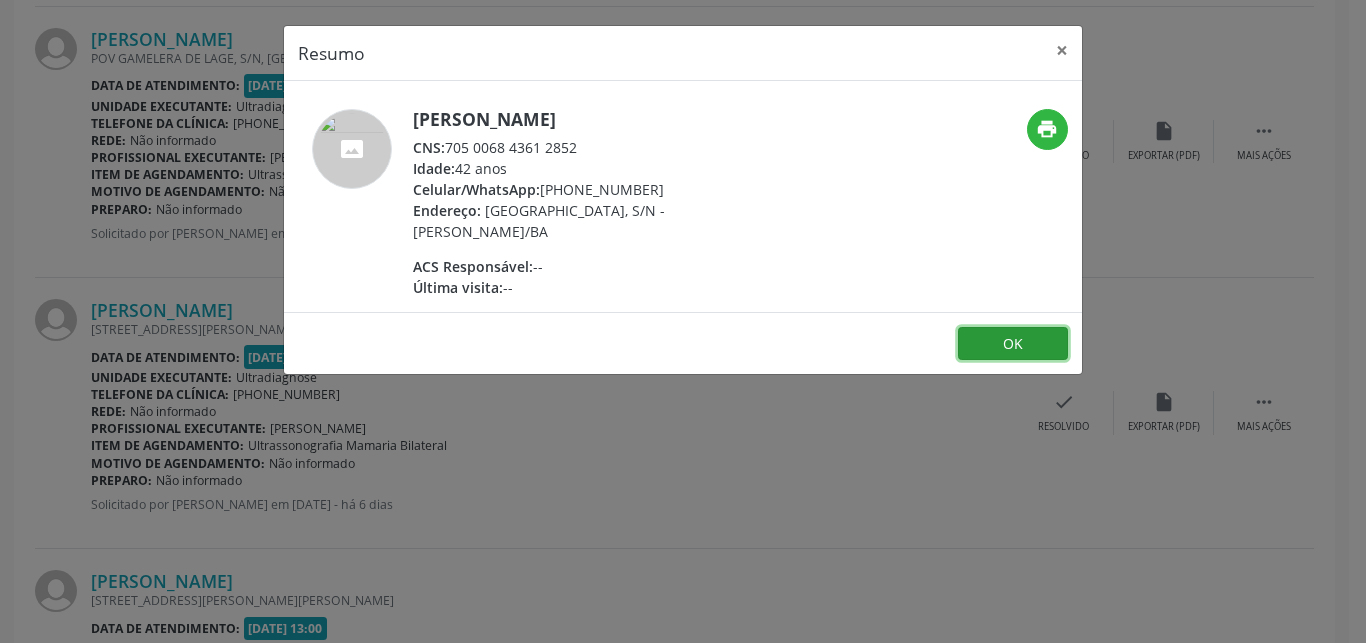 click on "OK" at bounding box center (1013, 344) 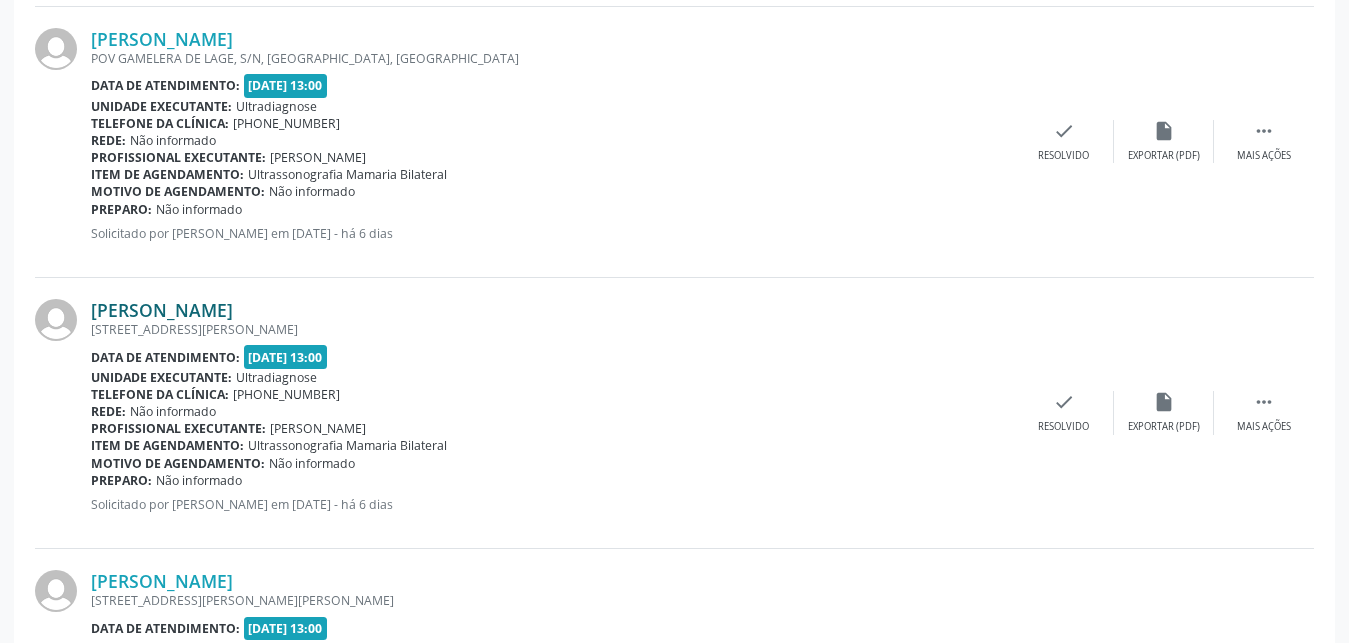 click on "[PERSON_NAME]" at bounding box center [162, 310] 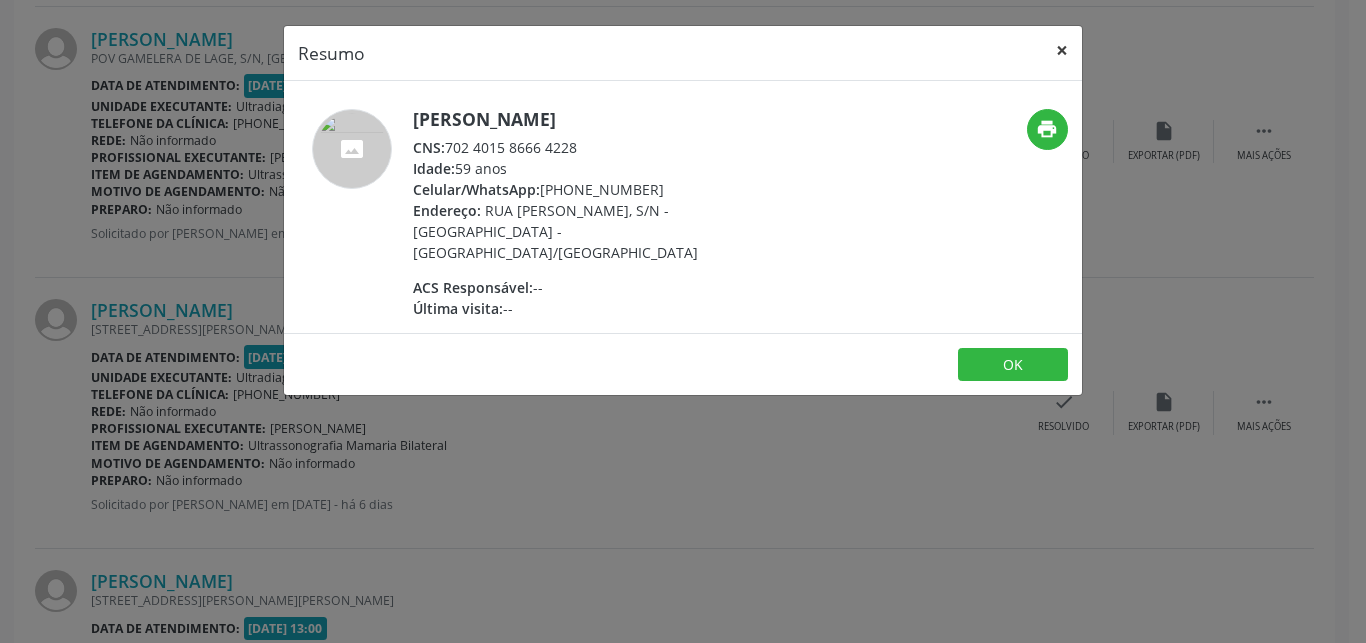 click on "×" at bounding box center [1062, 50] 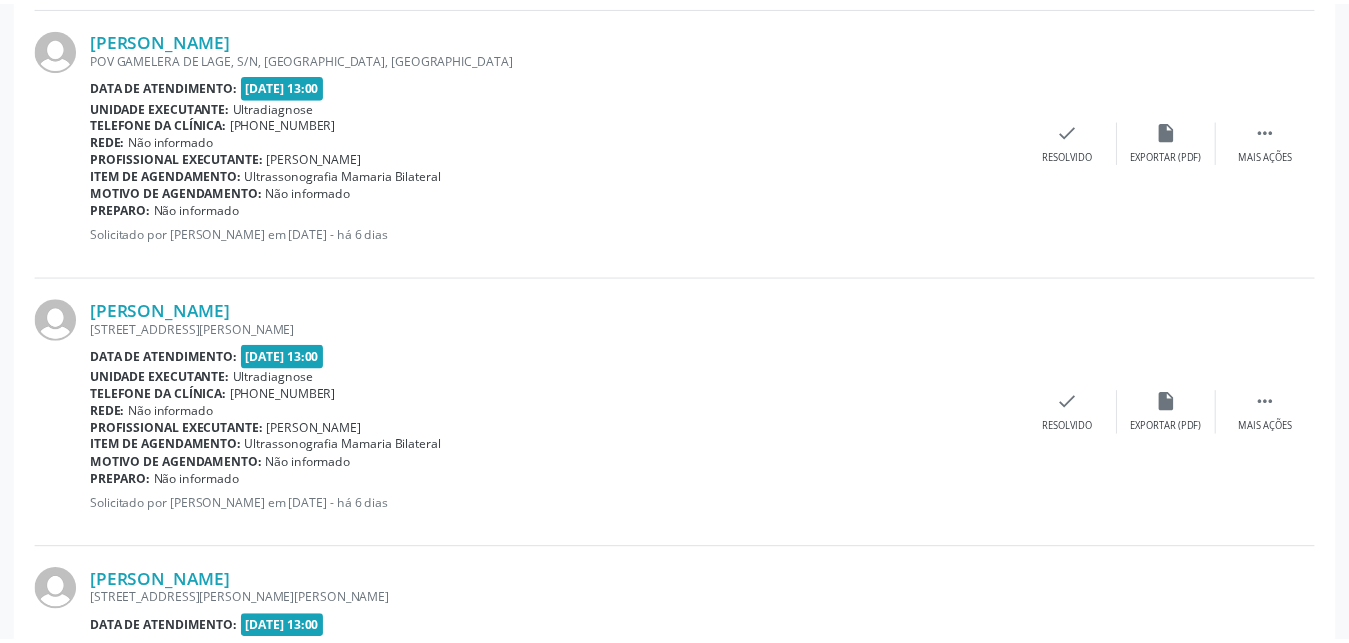 scroll, scrollTop: 2389, scrollLeft: 0, axis: vertical 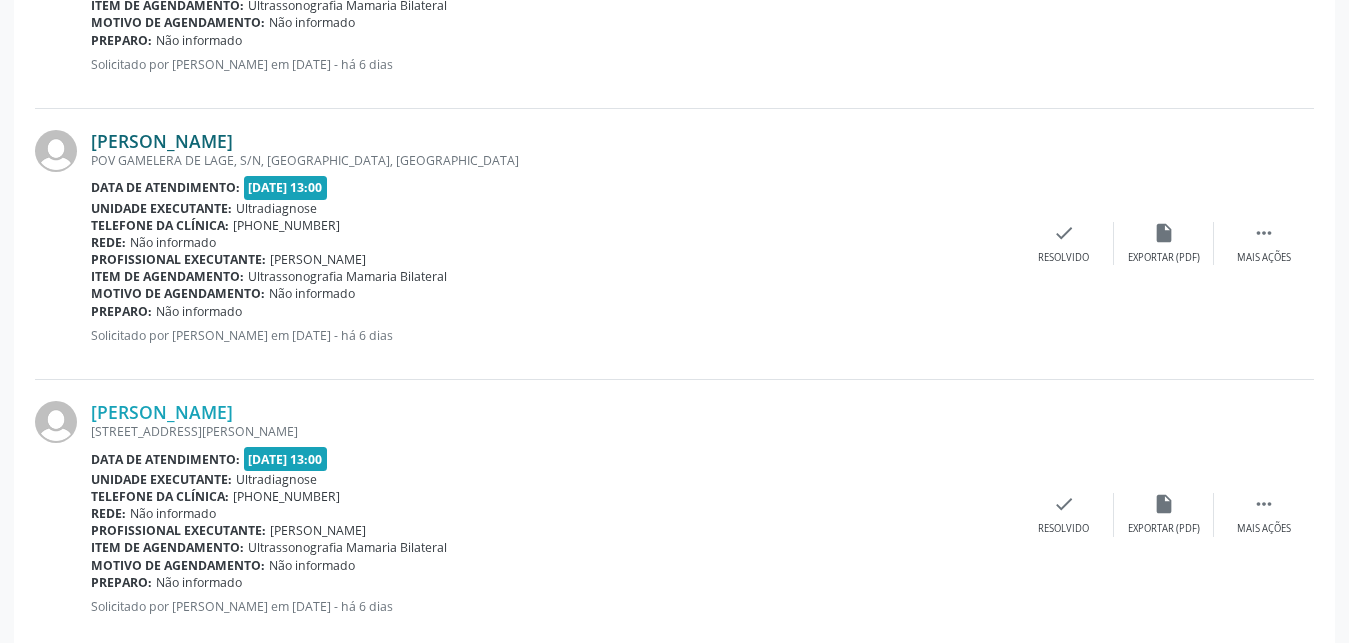 click on "[PERSON_NAME]" at bounding box center (162, 141) 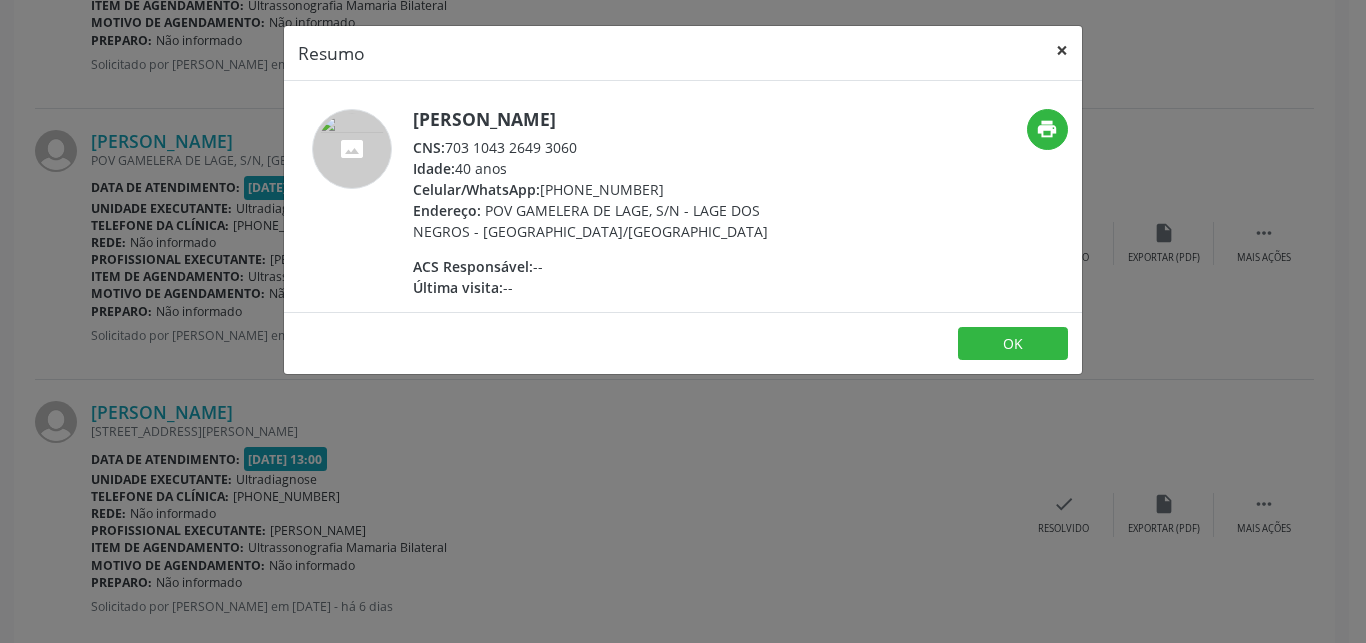 click on "×" at bounding box center [1062, 50] 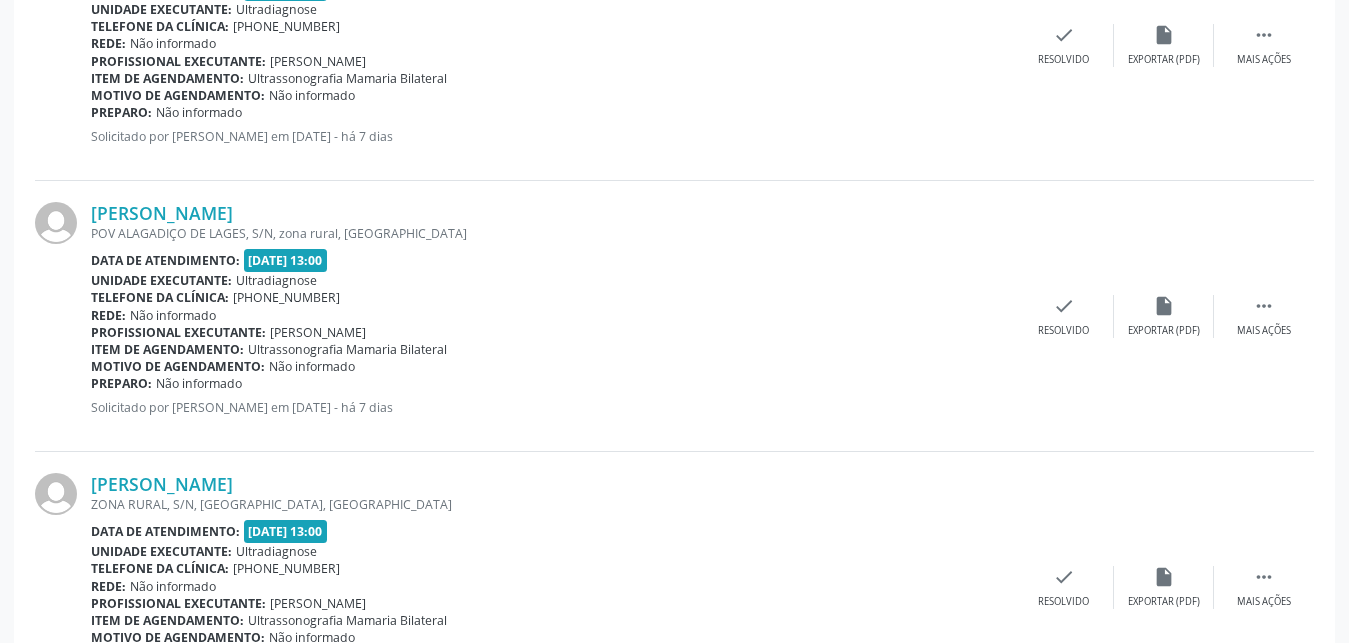 scroll, scrollTop: 655, scrollLeft: 0, axis: vertical 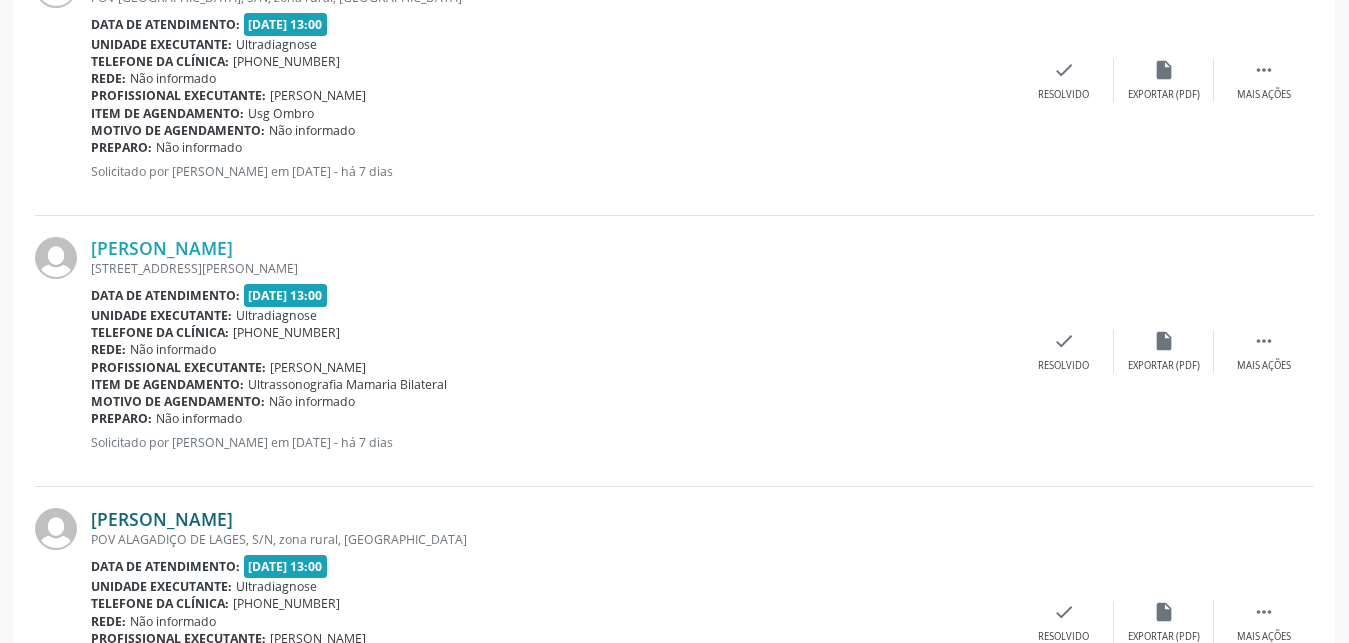 click on "[PERSON_NAME]" at bounding box center (162, 519) 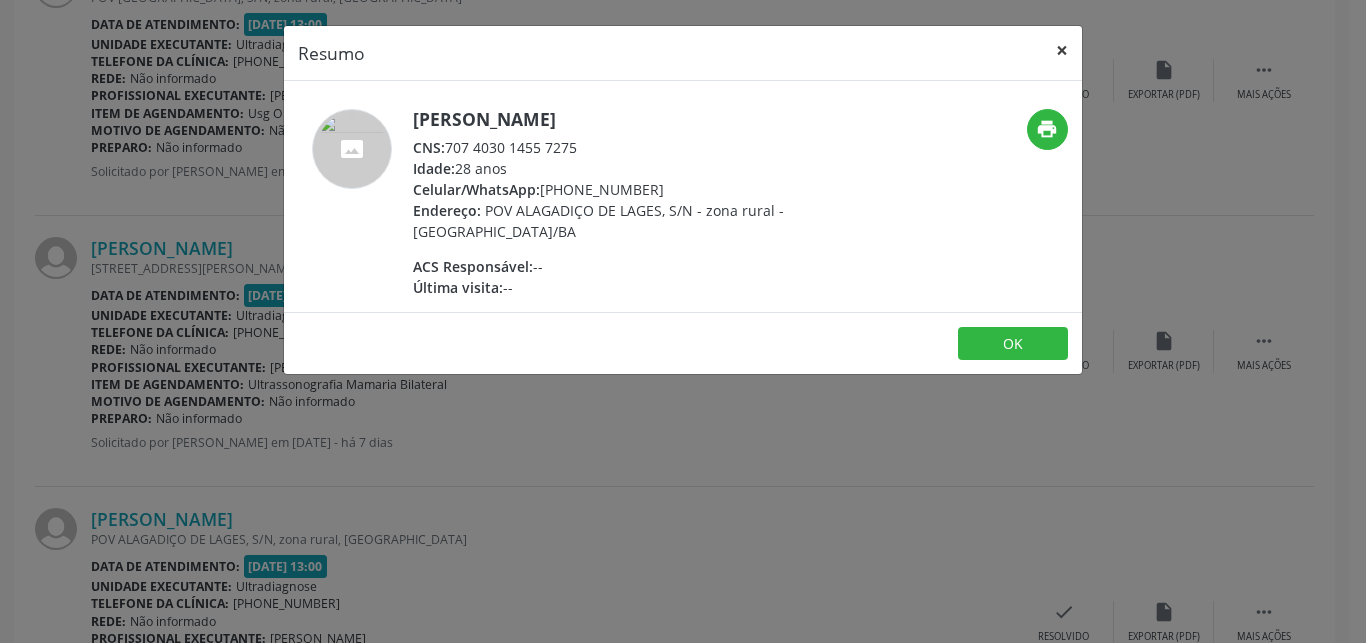 click on "×" at bounding box center [1062, 50] 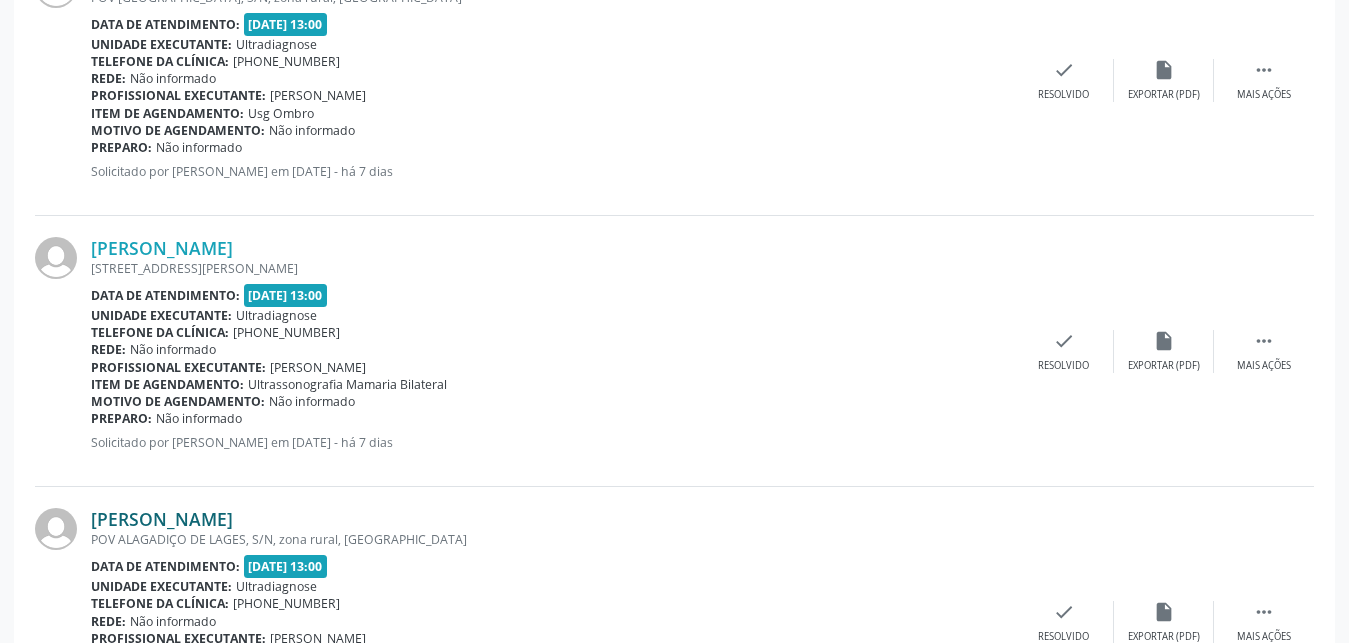 click on "[PERSON_NAME]" at bounding box center [162, 519] 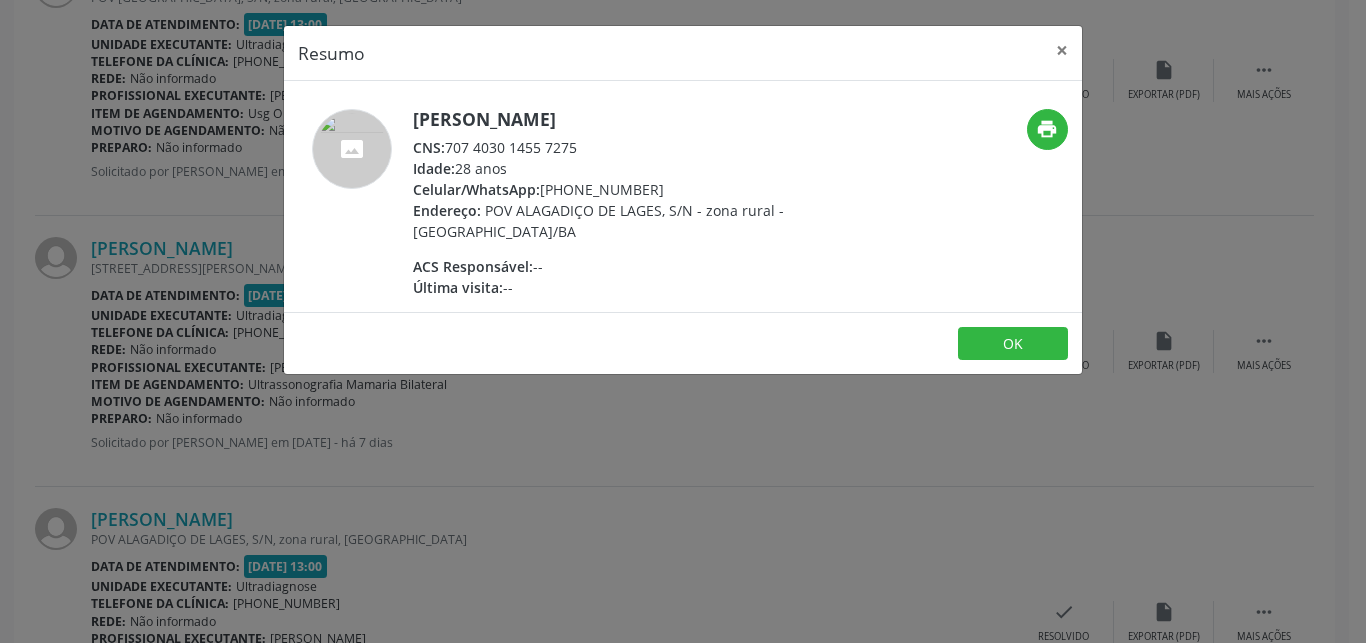 click on "OK" at bounding box center [683, 343] 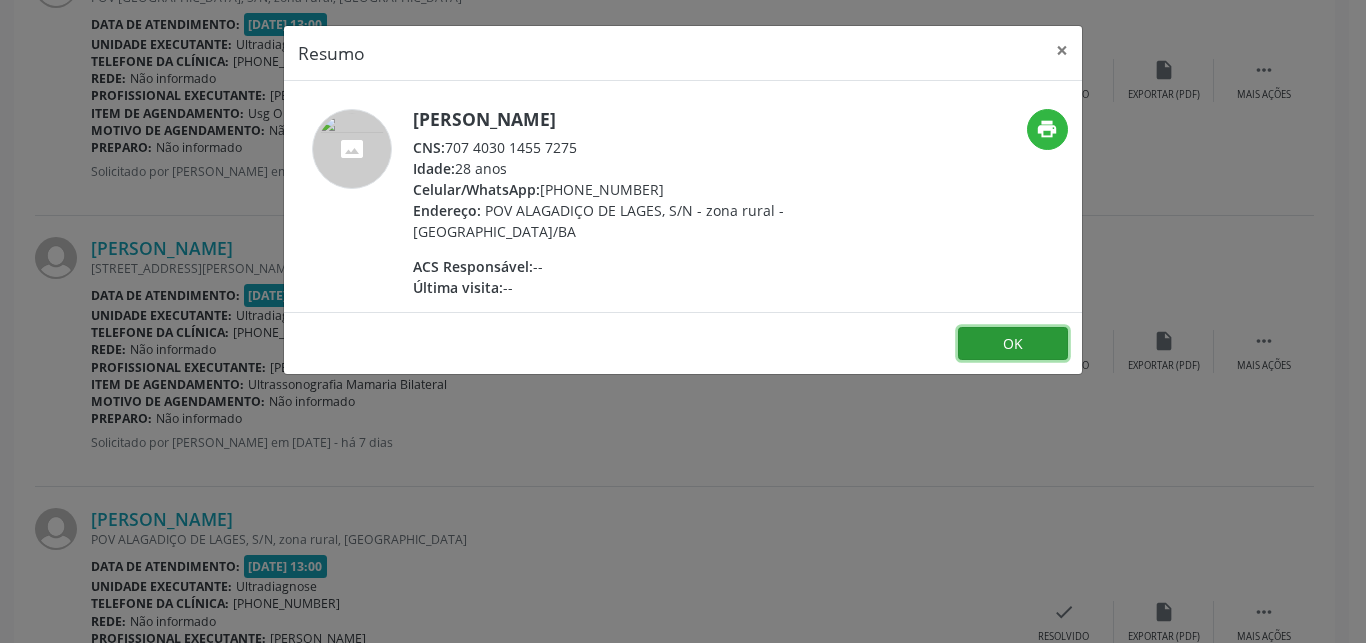 click on "OK" at bounding box center (1013, 344) 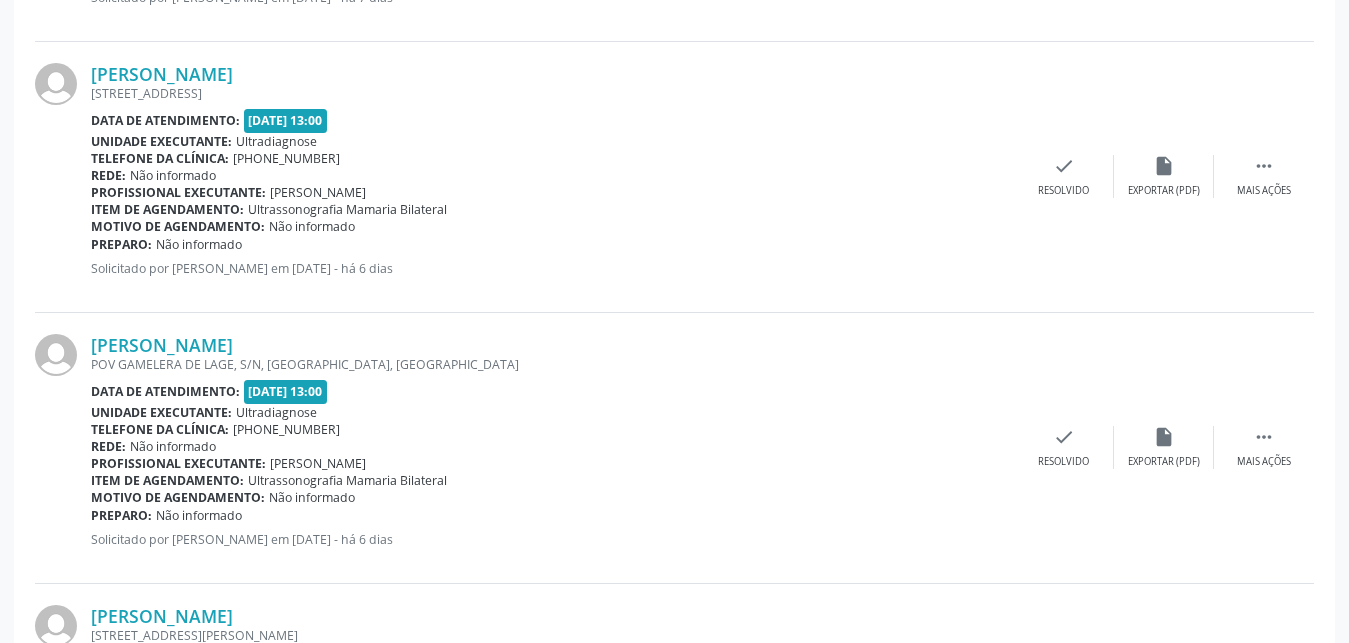 scroll, scrollTop: 2389, scrollLeft: 0, axis: vertical 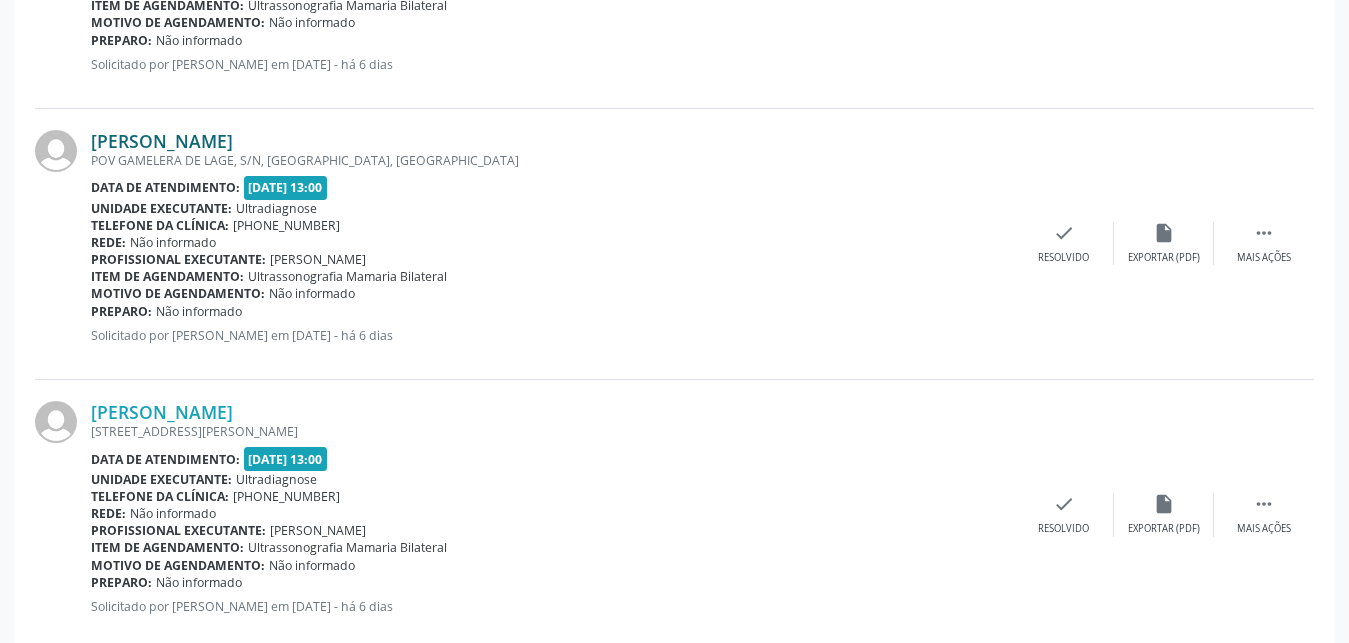 click on "[PERSON_NAME]" at bounding box center (162, 141) 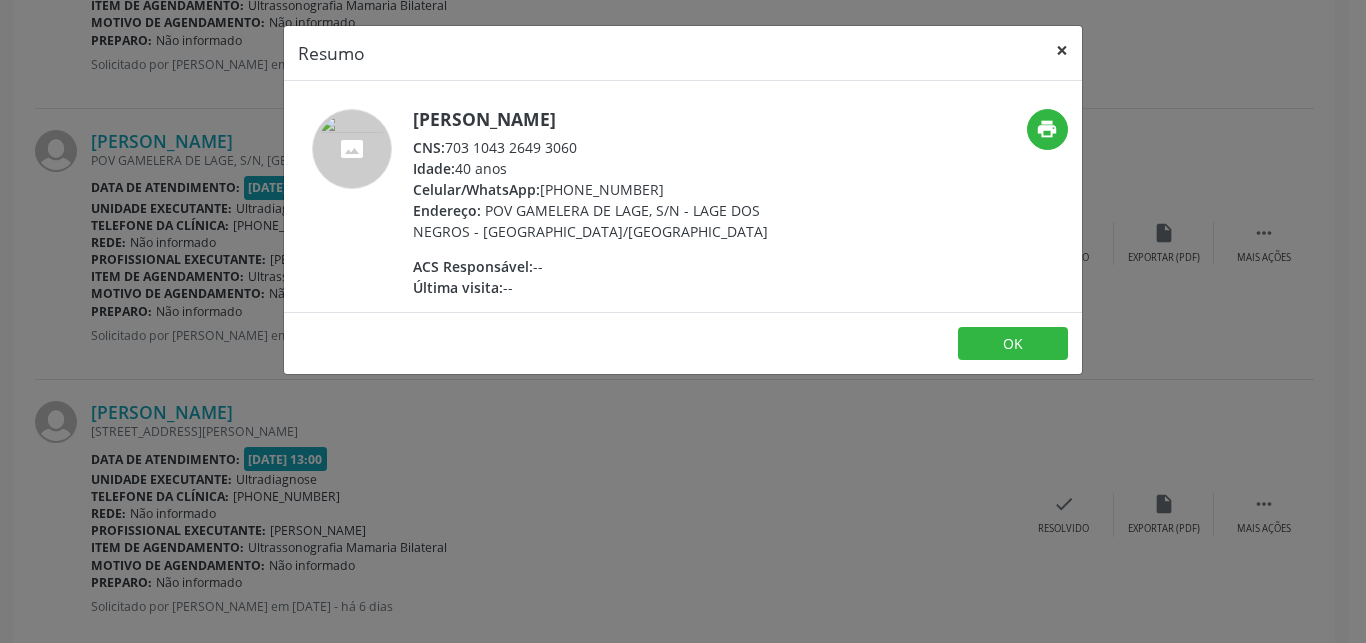 click on "×" at bounding box center (1062, 50) 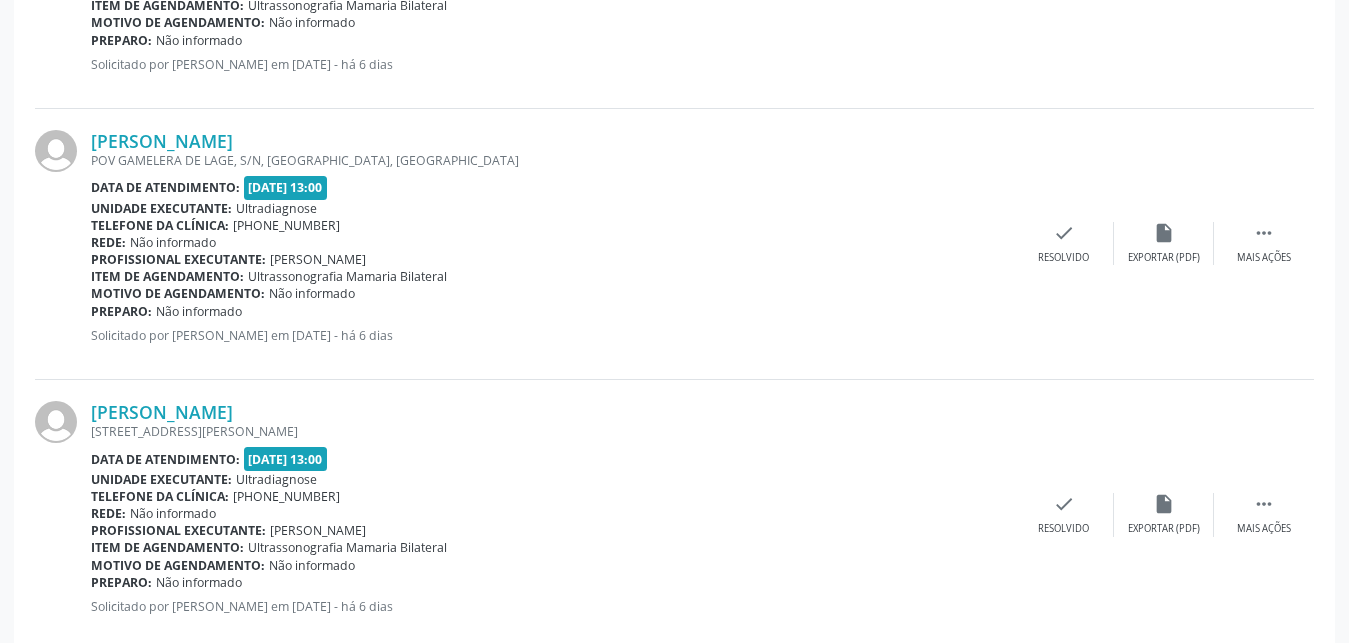 click on "[PERSON_NAME]" at bounding box center (162, 141) 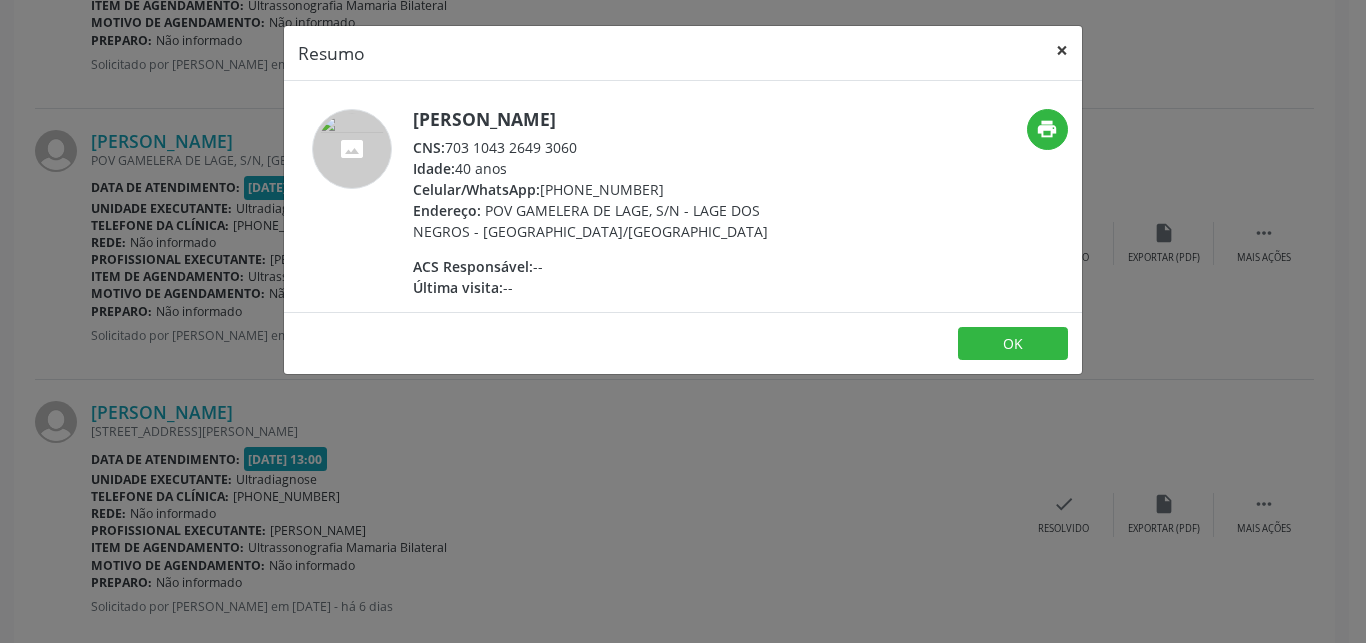 click on "×" at bounding box center [1062, 50] 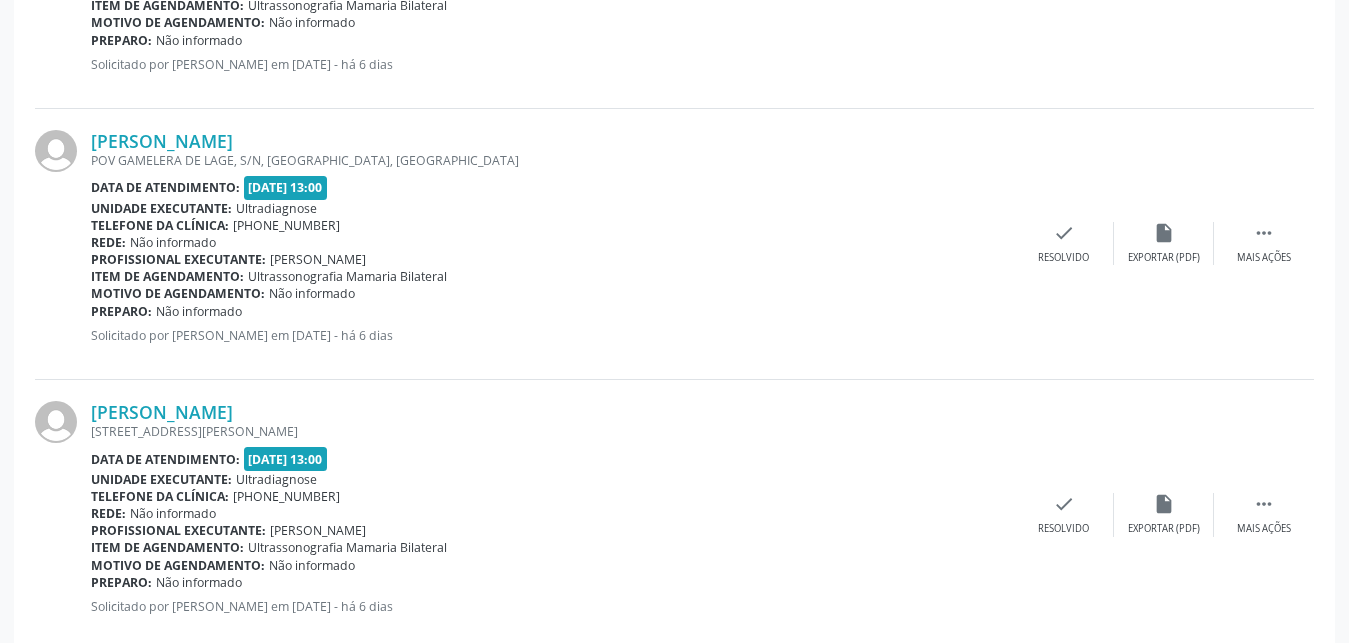 click on "[PERSON_NAME]" at bounding box center (162, 141) 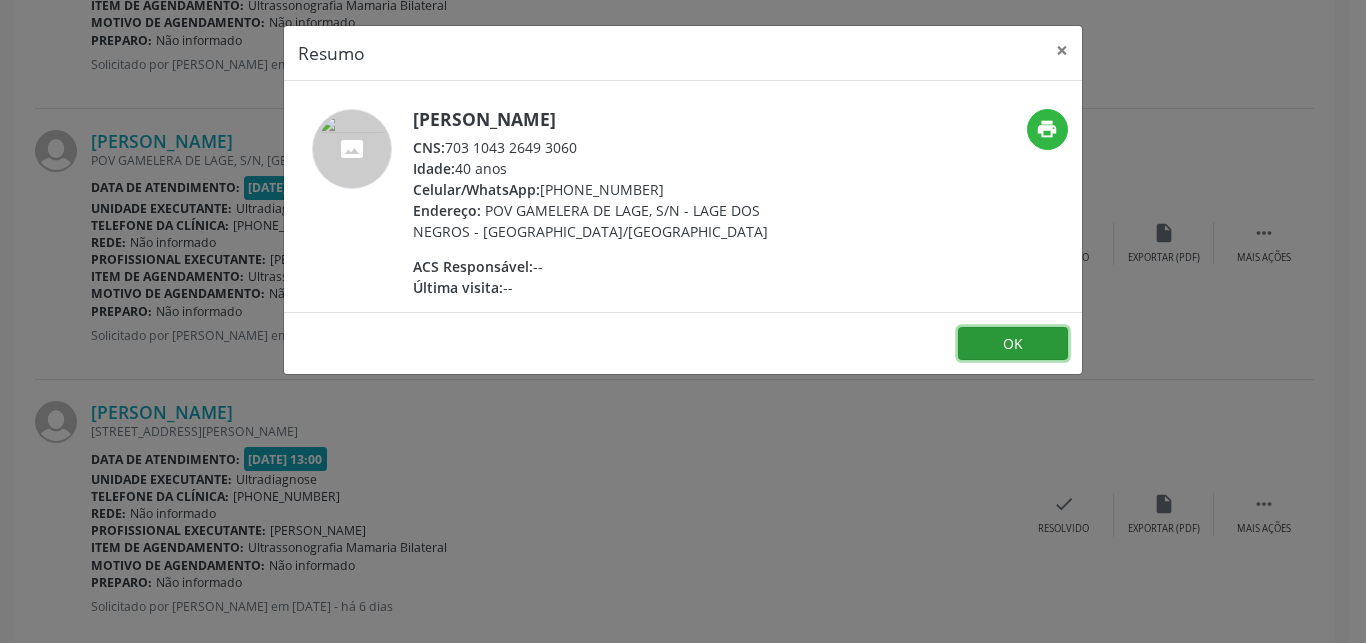 click on "OK" at bounding box center [1013, 344] 